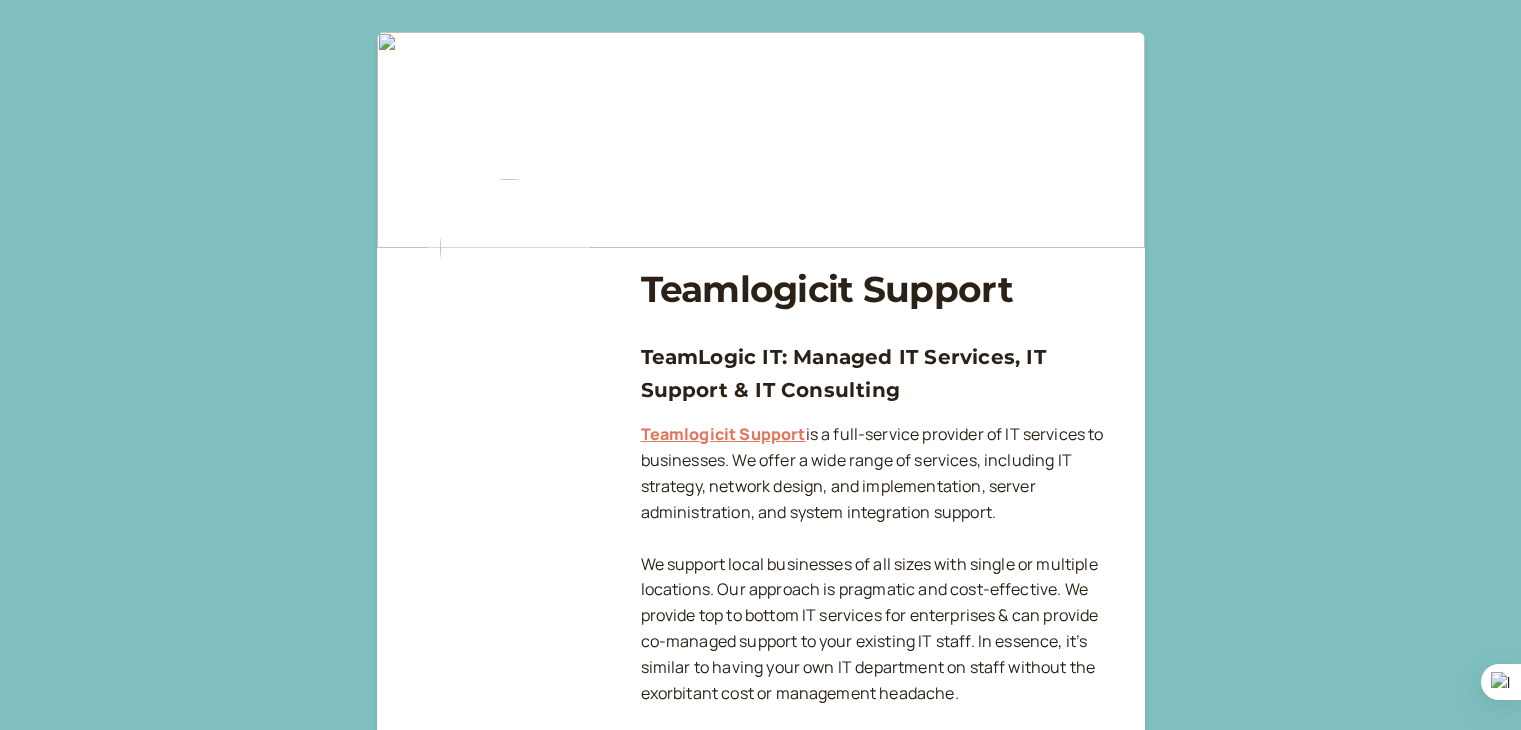 scroll, scrollTop: 570, scrollLeft: 0, axis: vertical 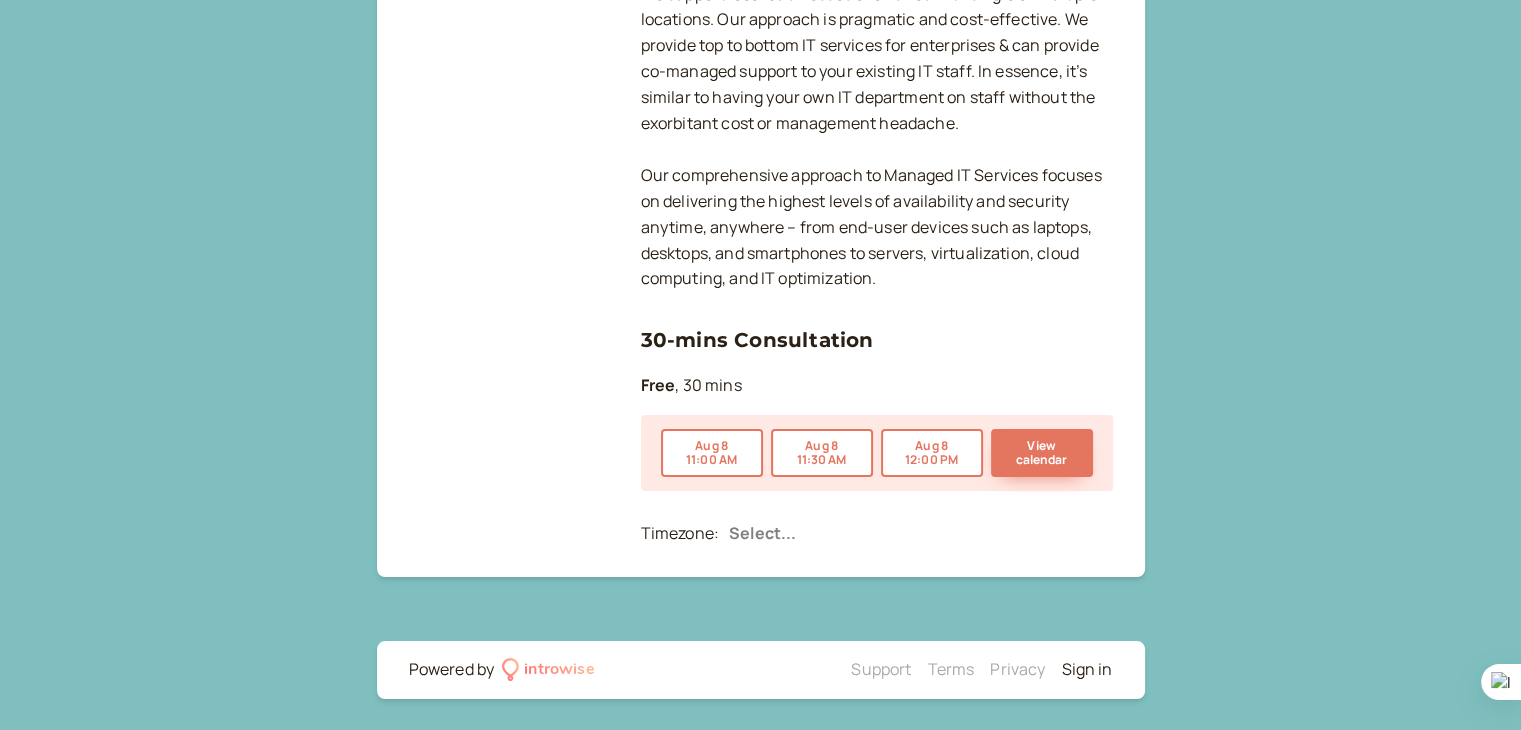 click on "Sign in" at bounding box center [1086, 669] 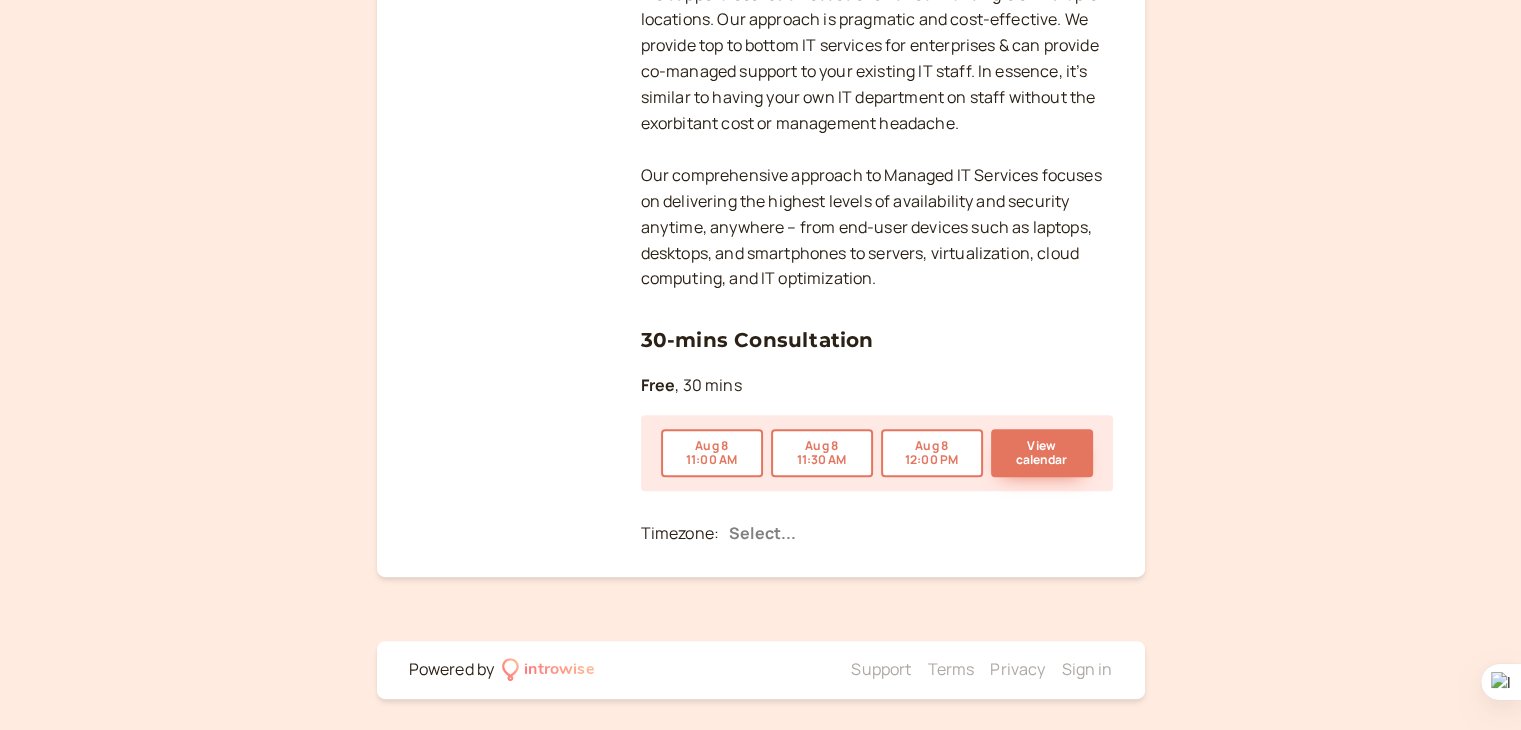 scroll, scrollTop: 0, scrollLeft: 0, axis: both 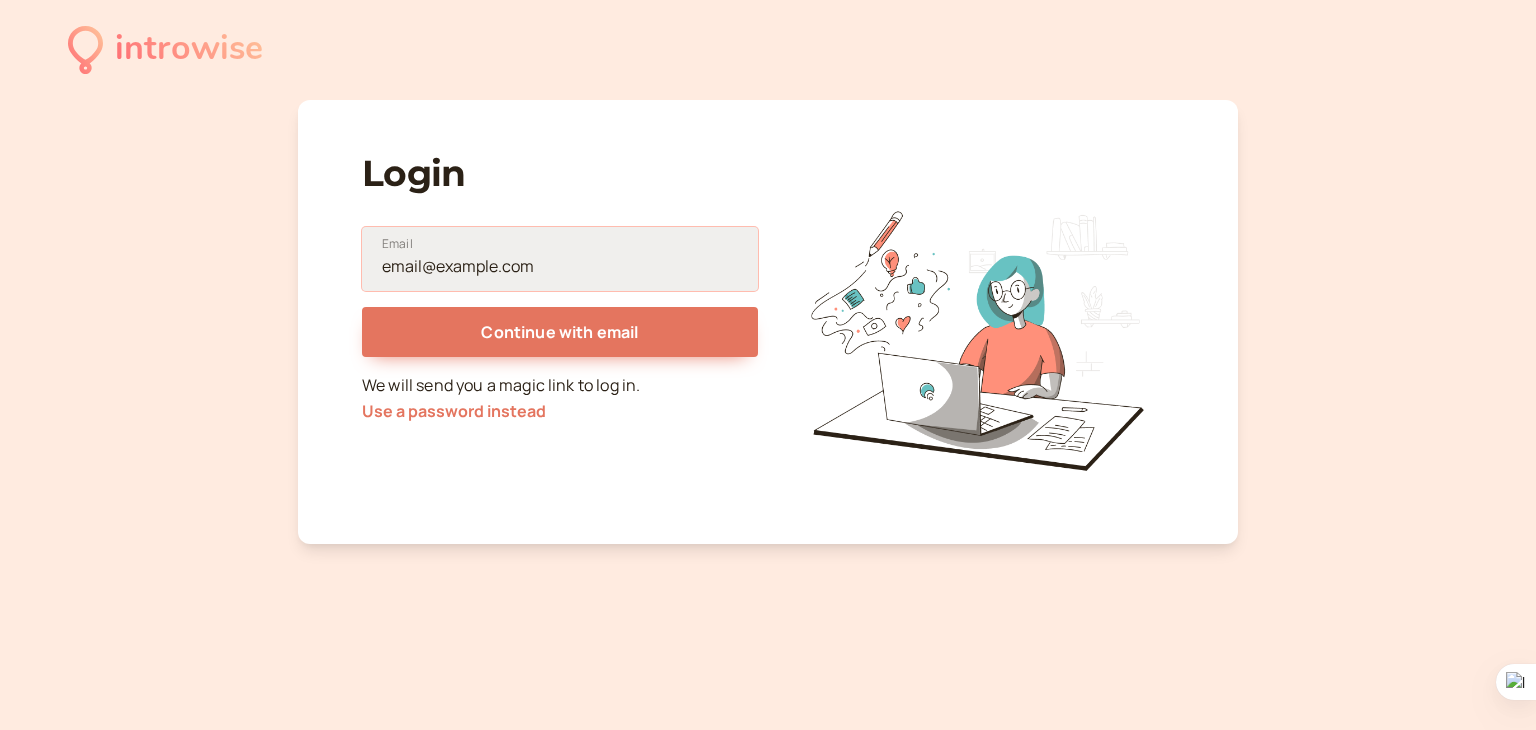 click on "Email" at bounding box center [560, 259] 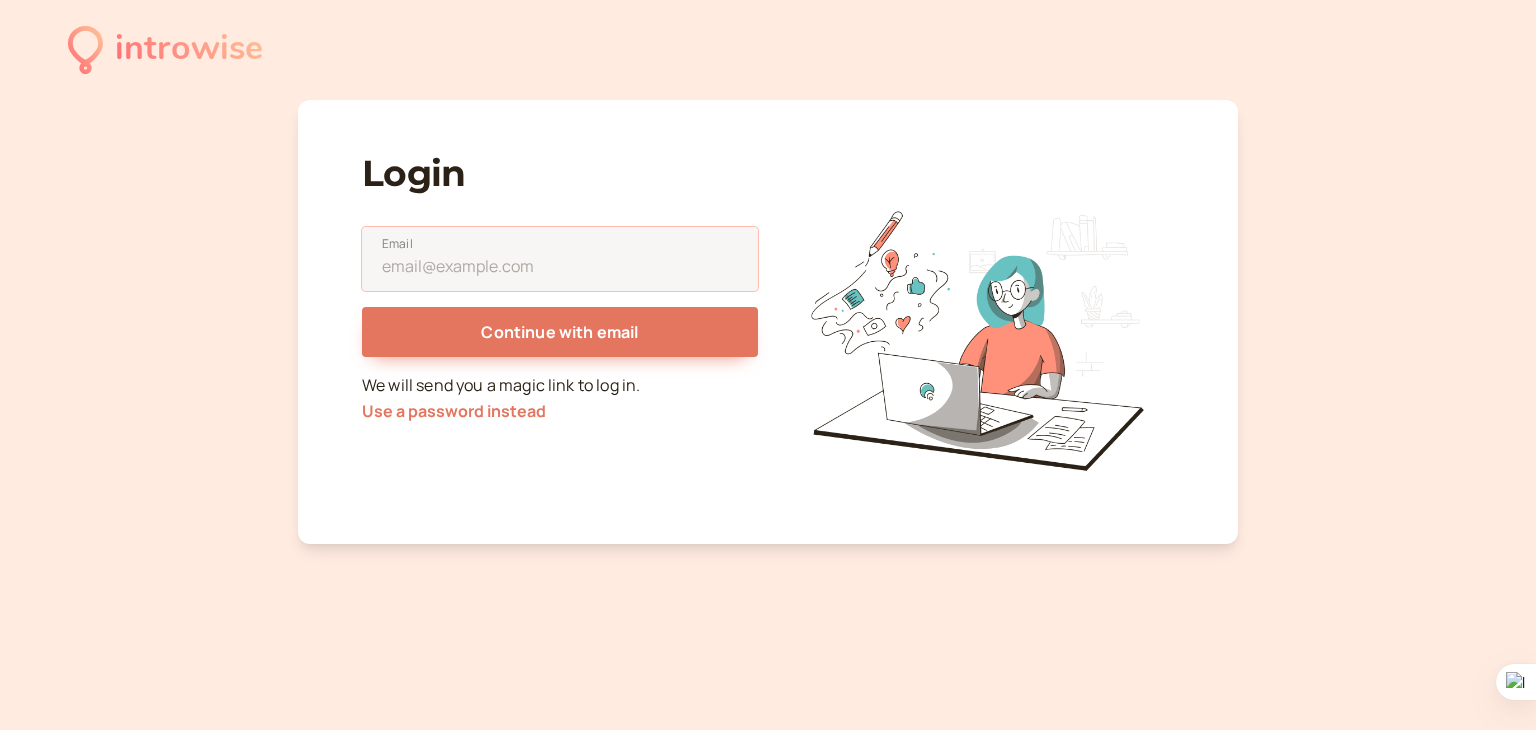 type on "[EMAIL]" 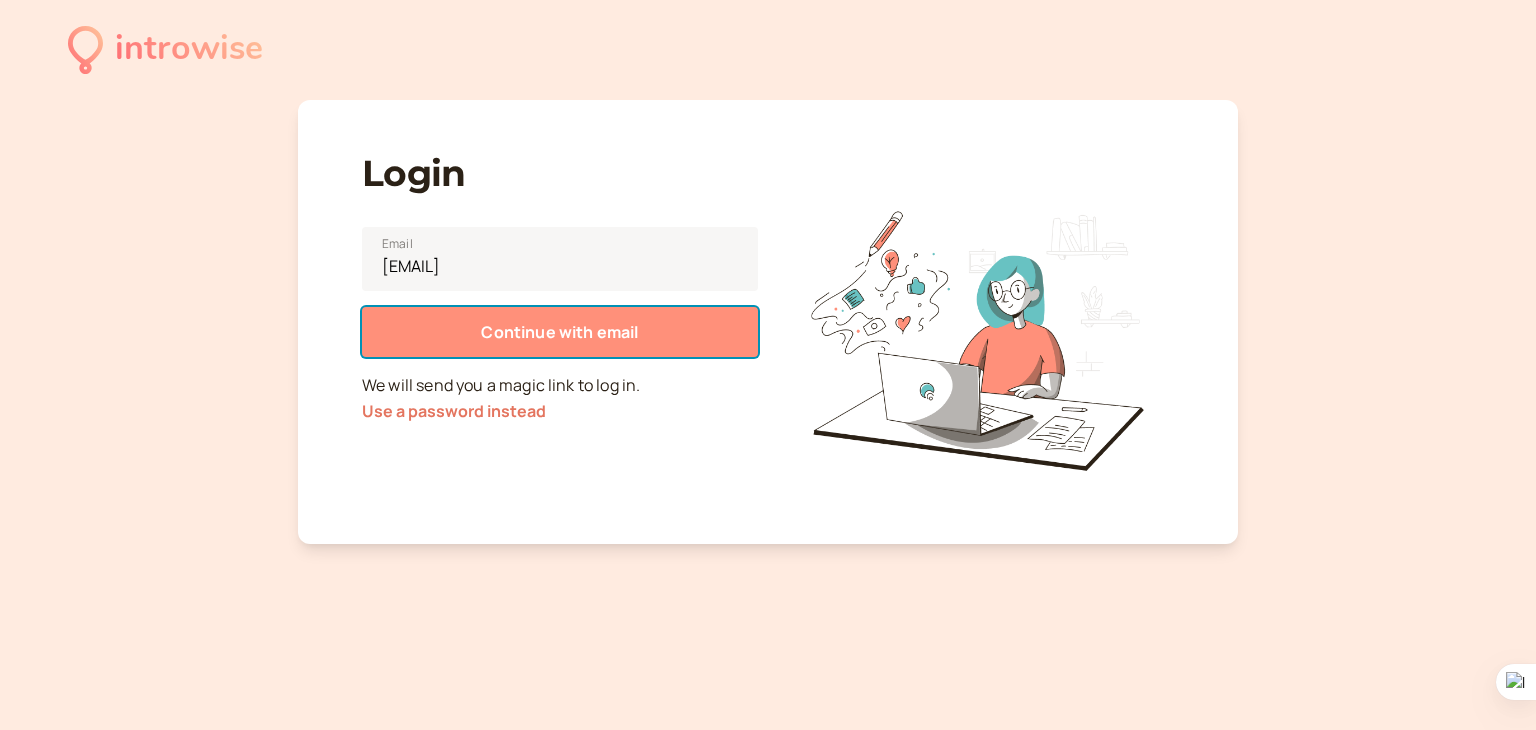 click on "Continue with email" at bounding box center [559, 332] 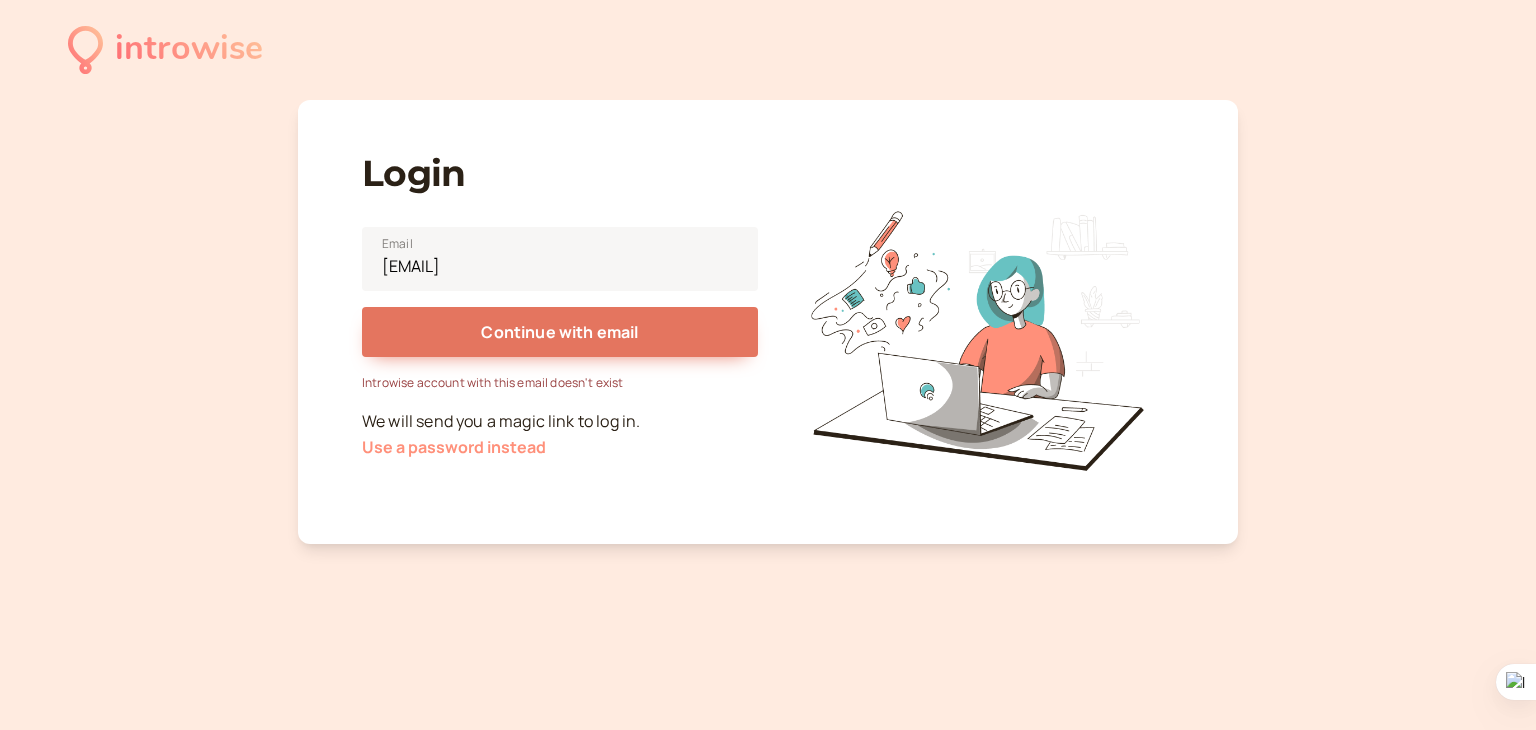 click on "Use a password instead" at bounding box center (454, 447) 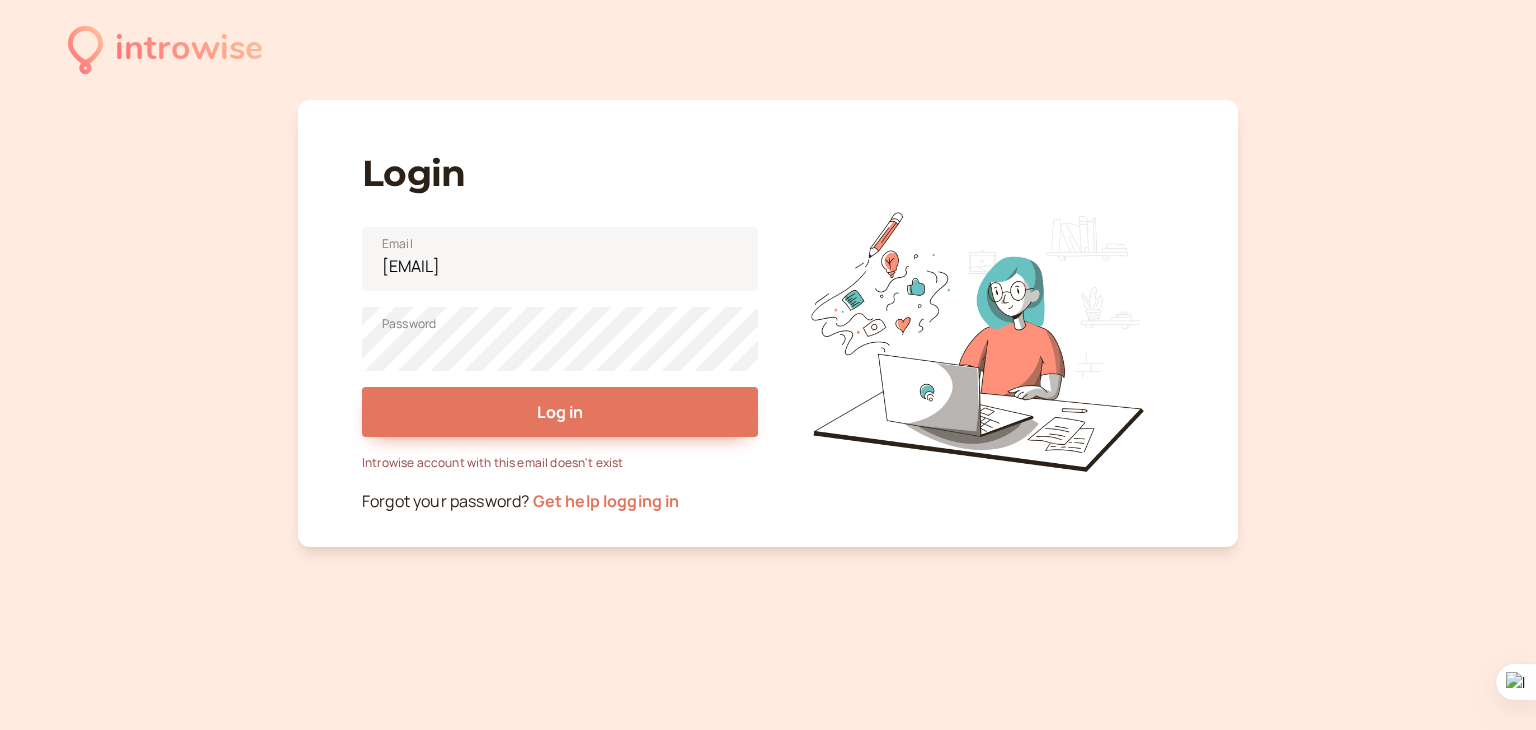 click on "Introwise account with this email doesn't exist" at bounding box center [560, 462] 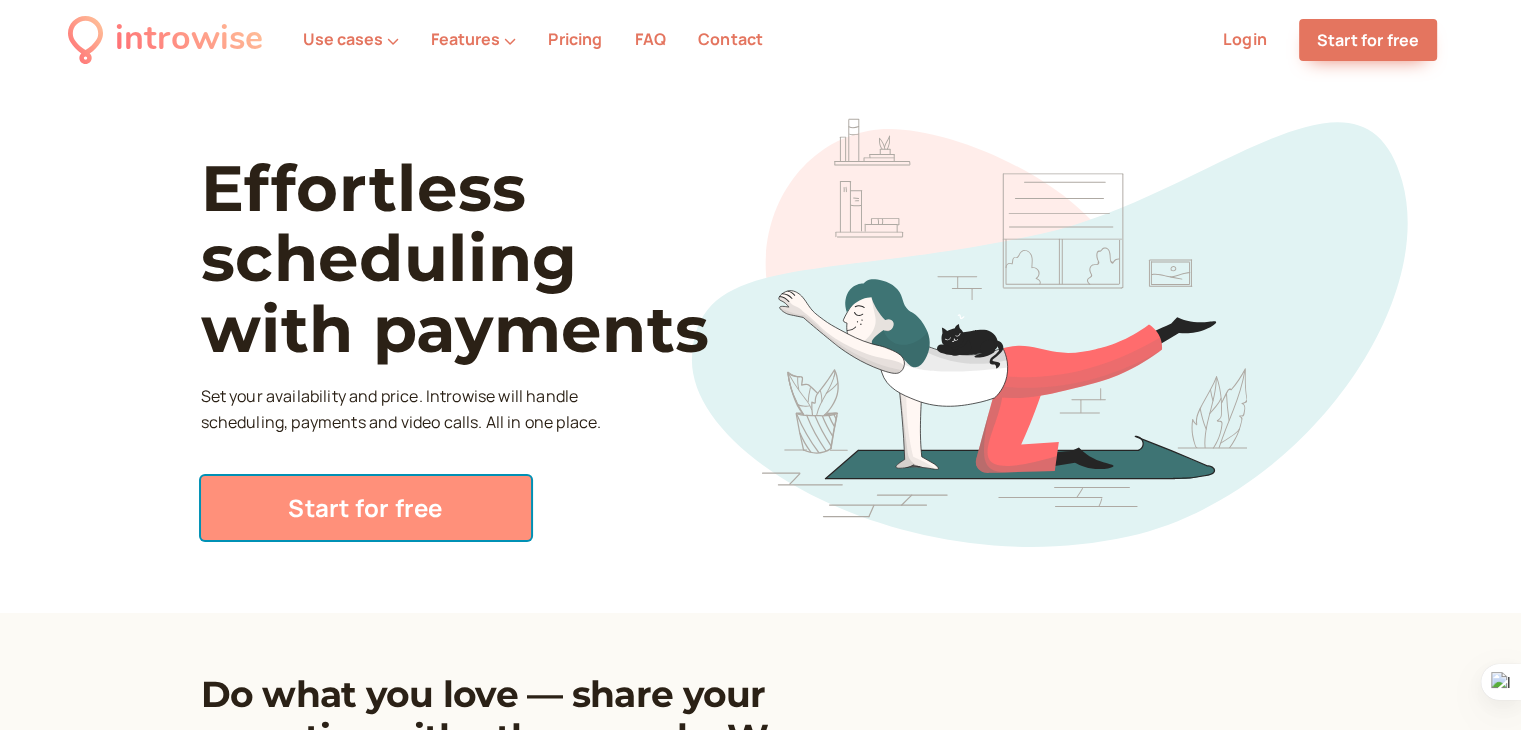 click on "Start for free" at bounding box center (366, 508) 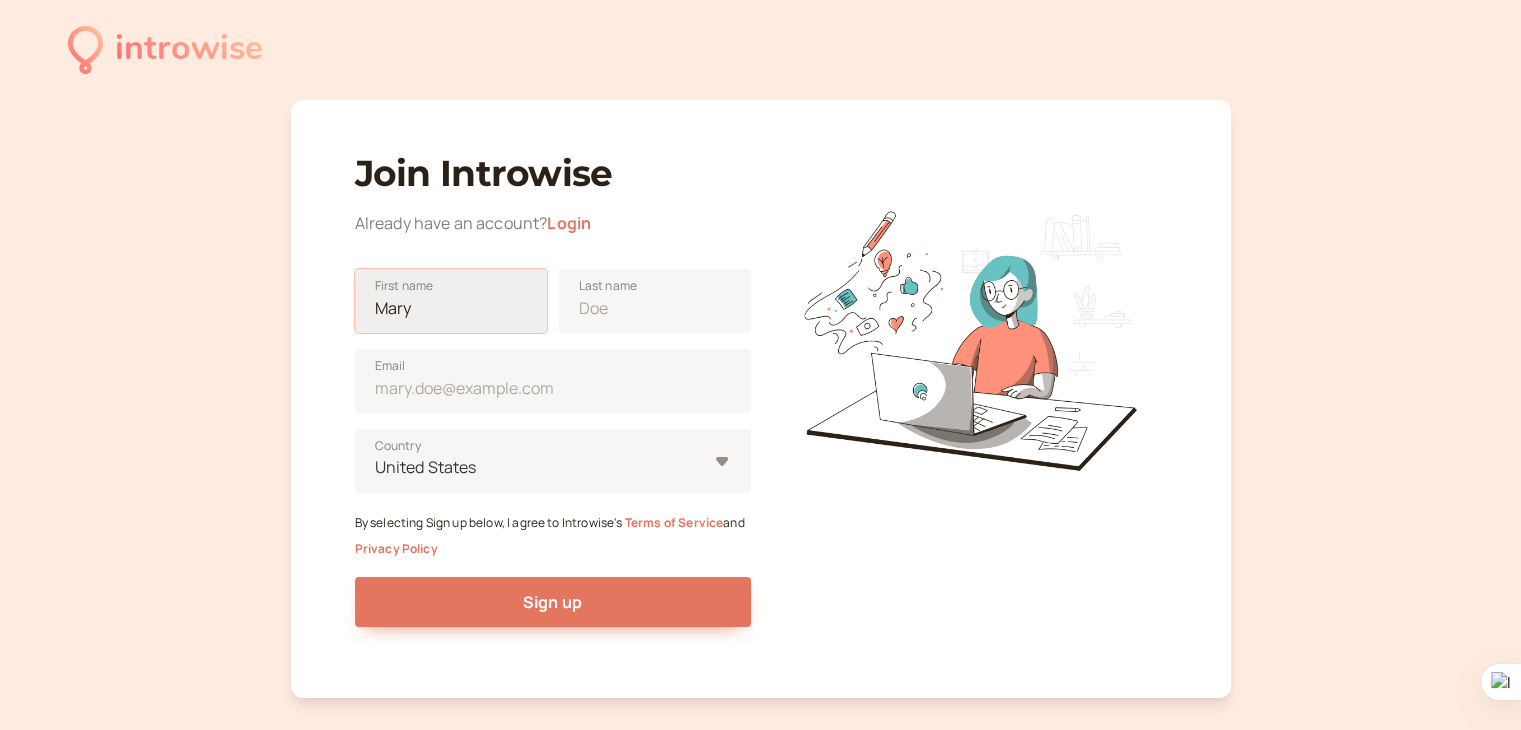 click on "First name" at bounding box center [451, 301] 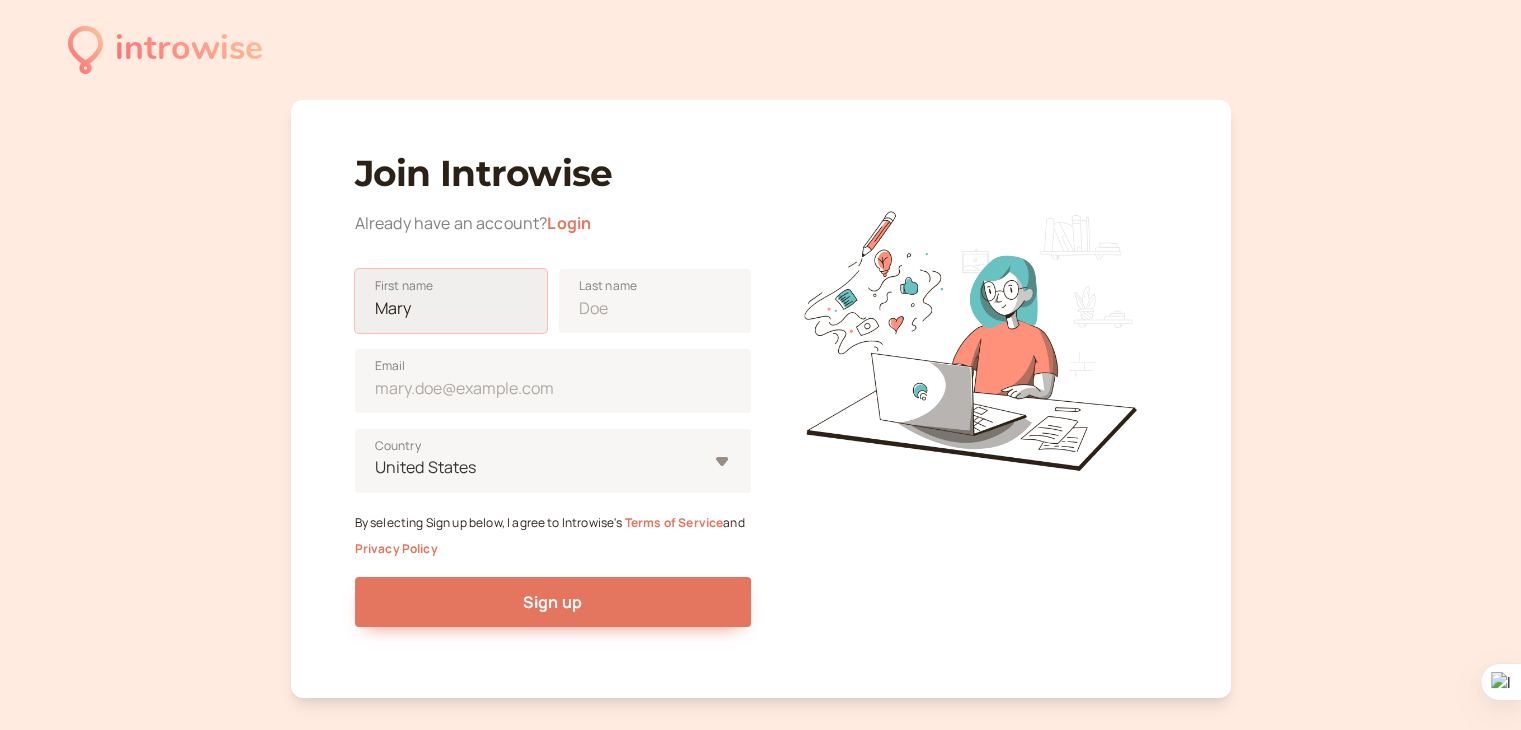 type on "Acasa" 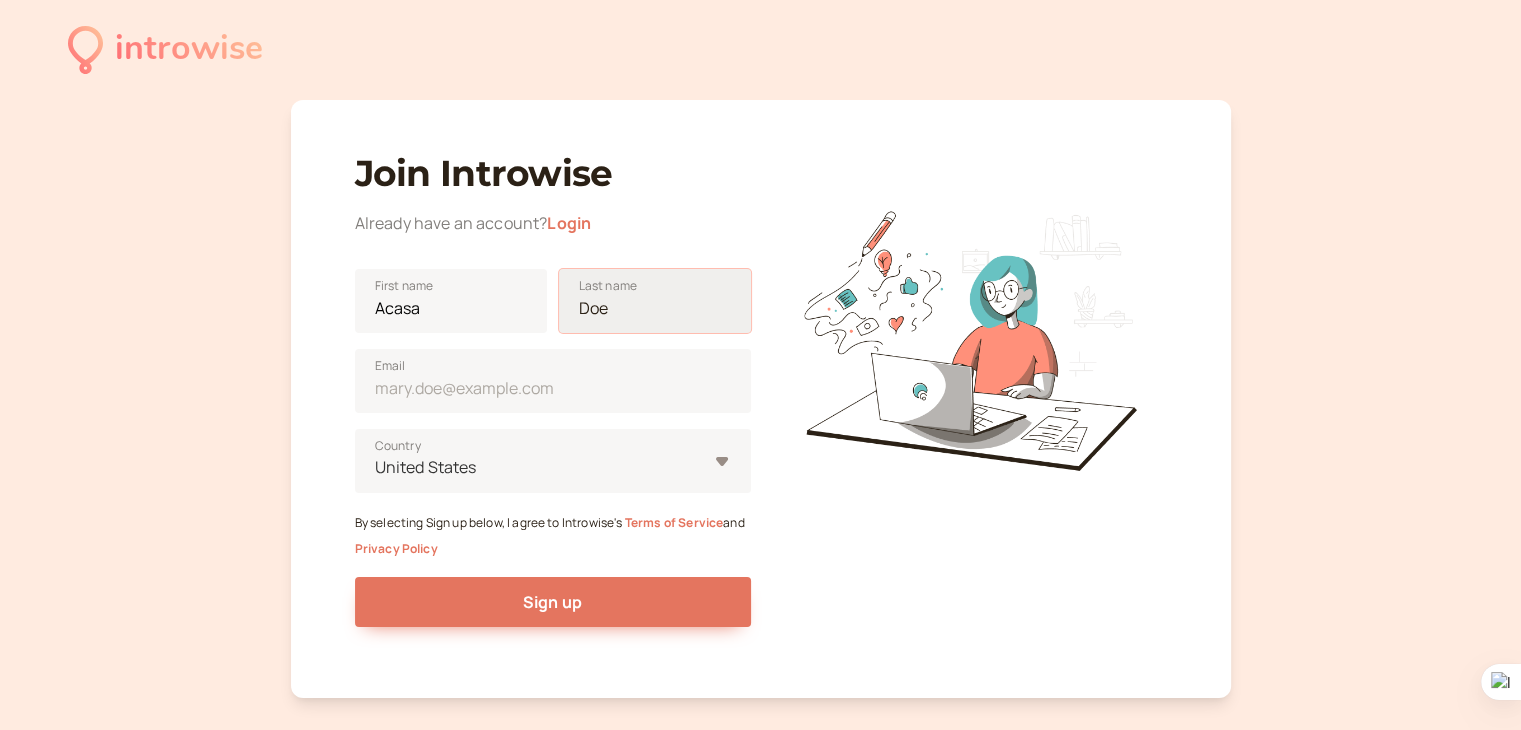 click on "Last name" at bounding box center (655, 301) 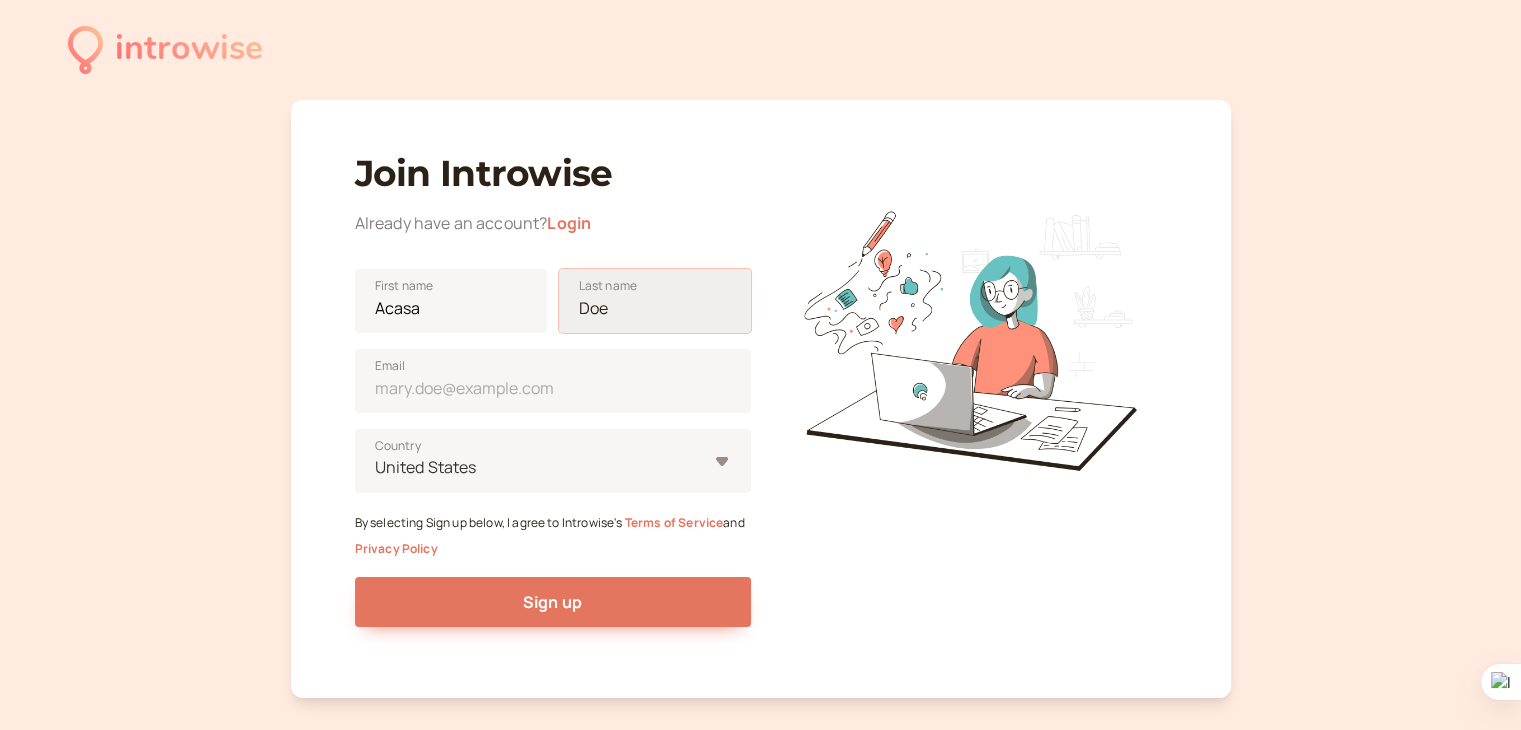 type on "Digital" 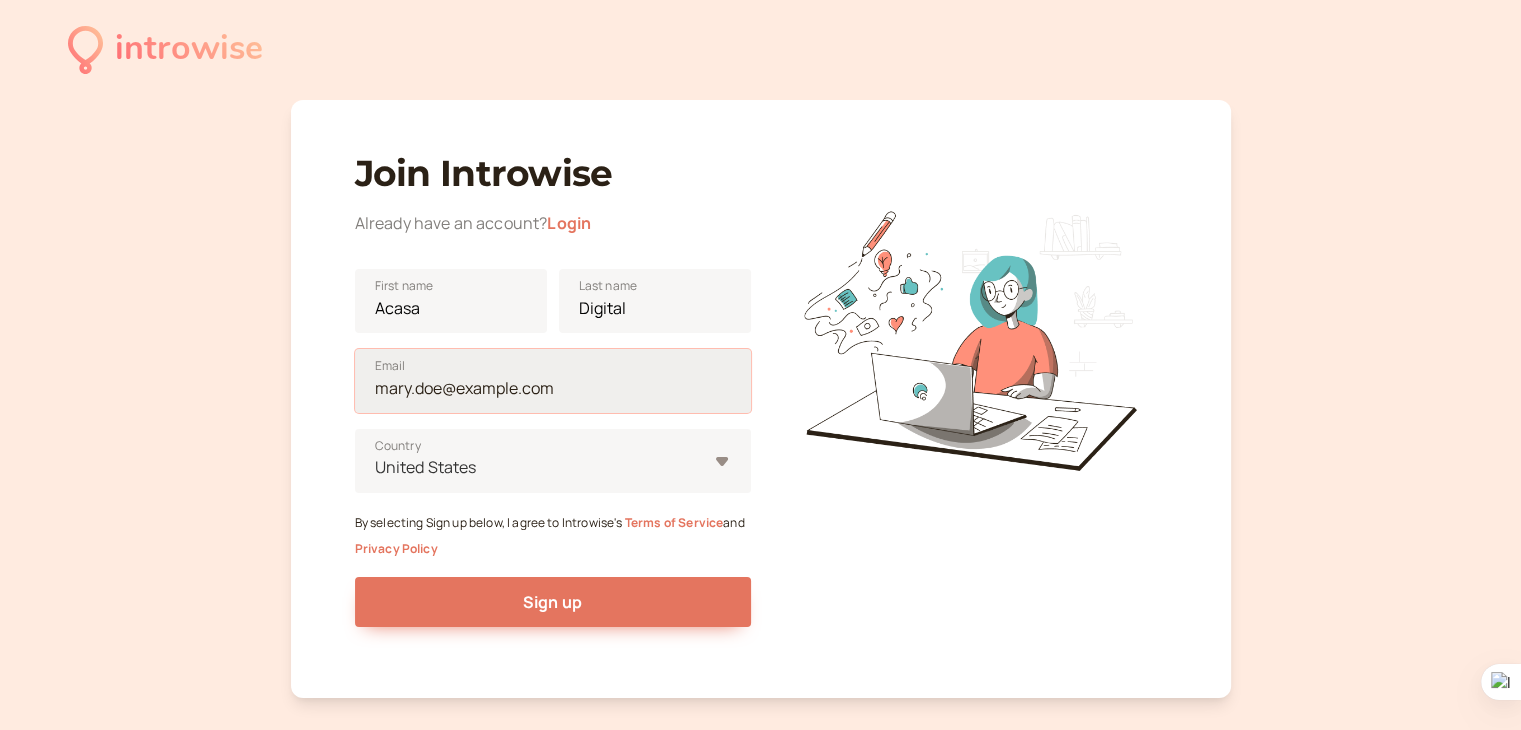 click on "Email" at bounding box center [553, 381] 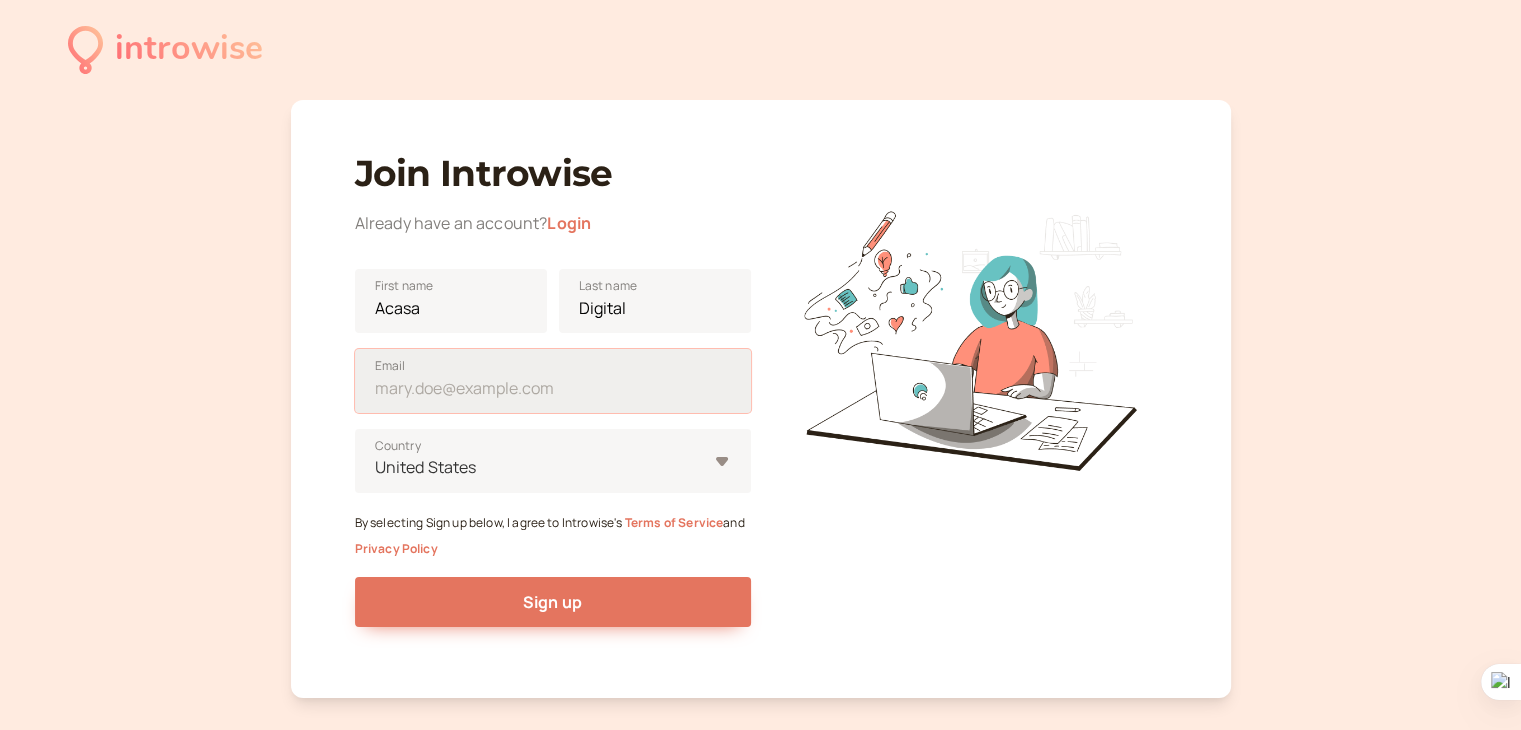 type on "[EMAIL]" 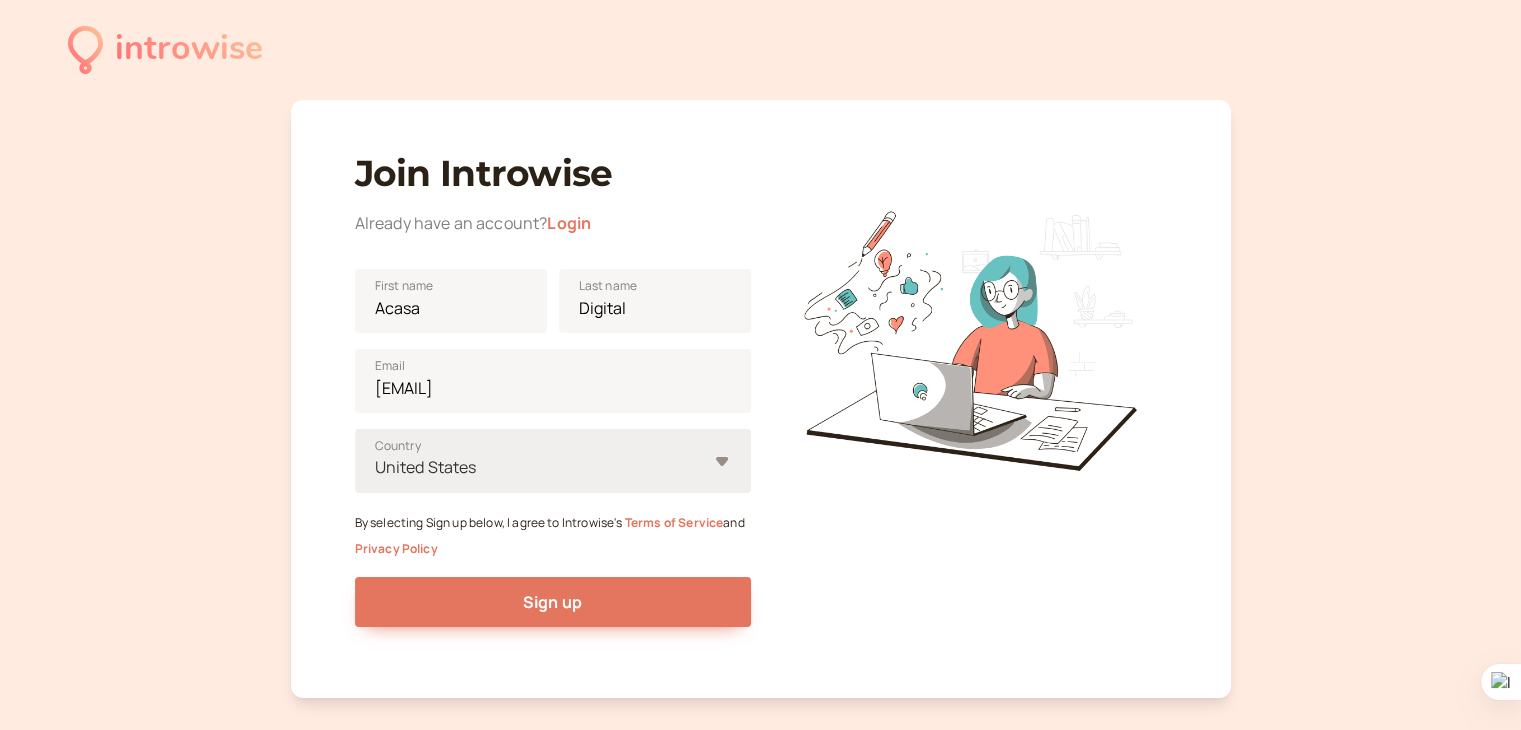 click on "United States" at bounding box center [553, 461] 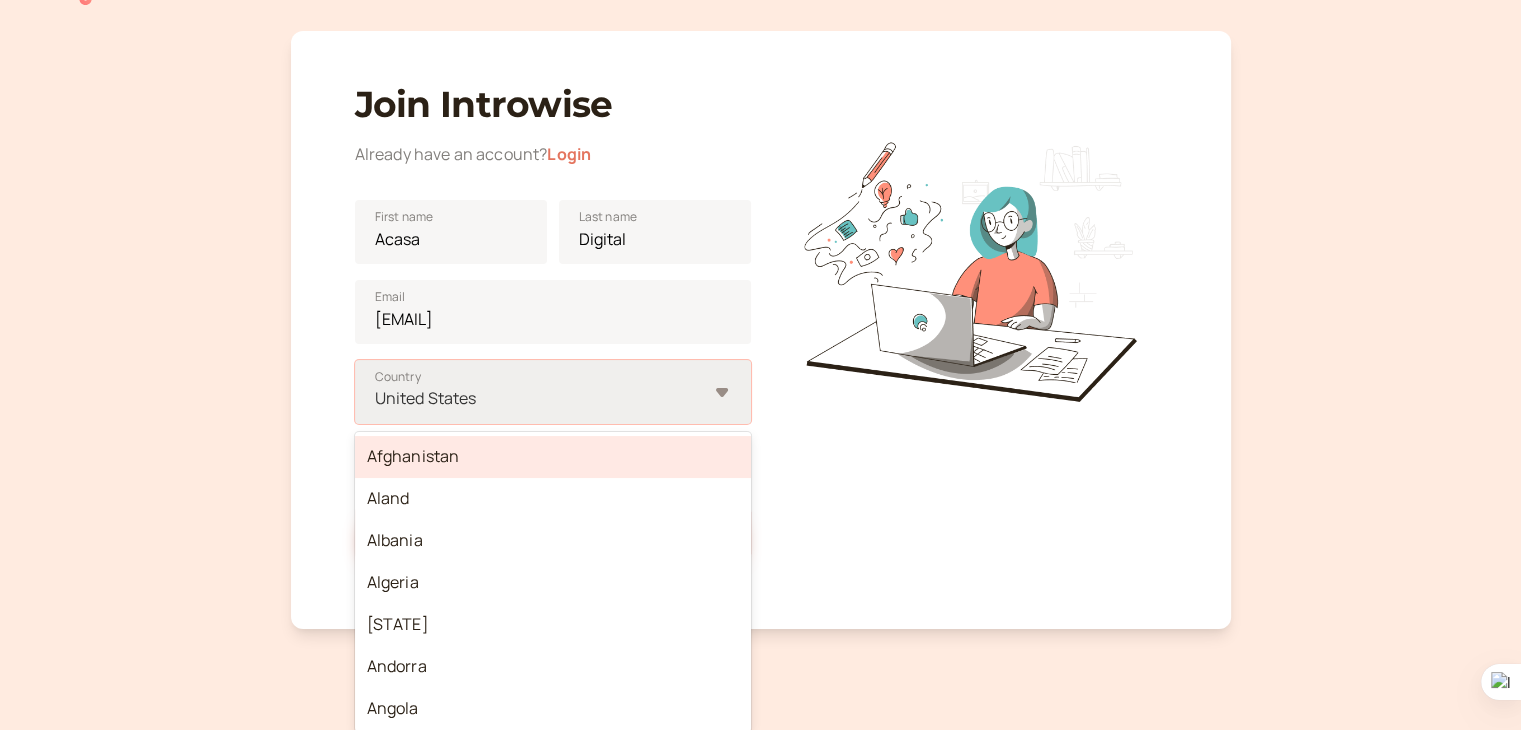 scroll, scrollTop: 79, scrollLeft: 0, axis: vertical 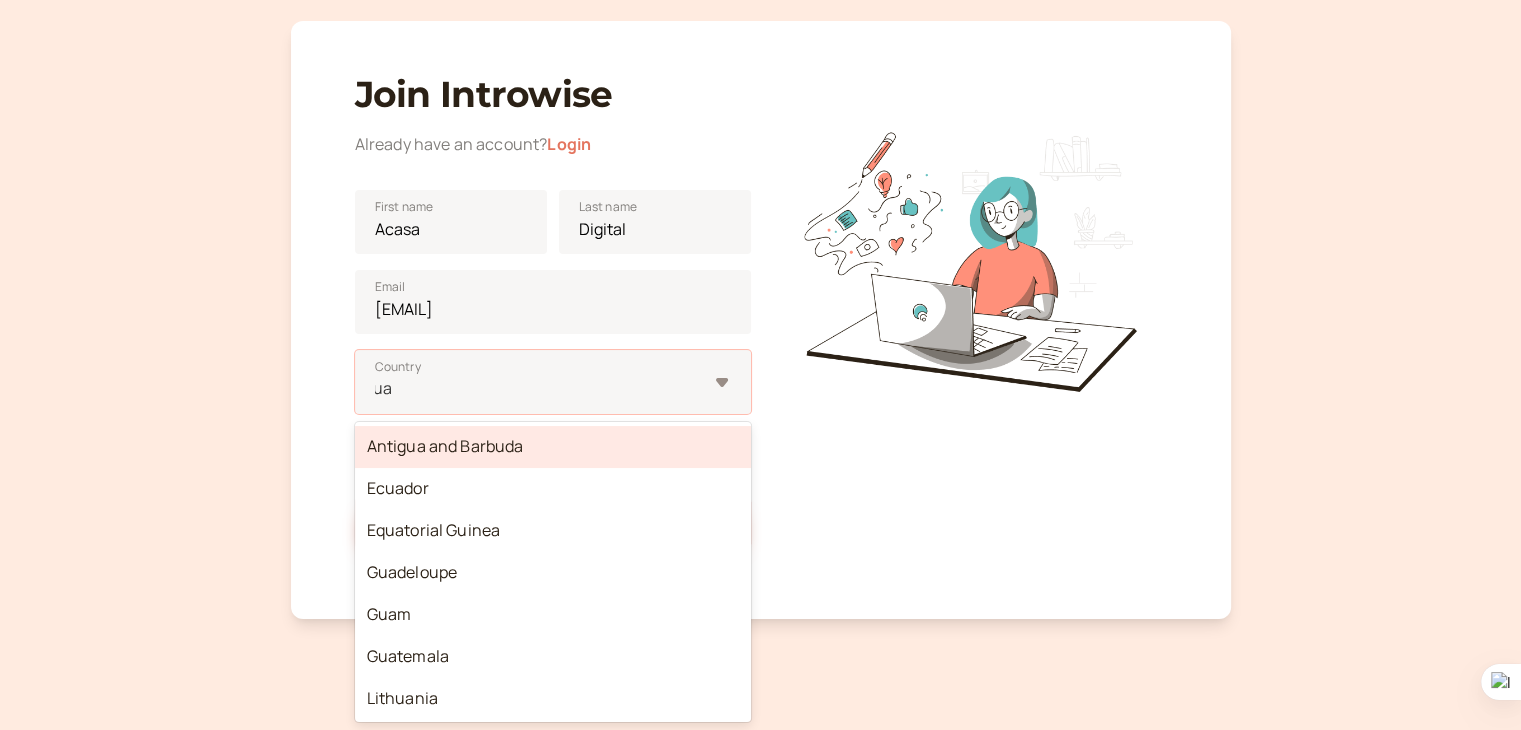 type on "u" 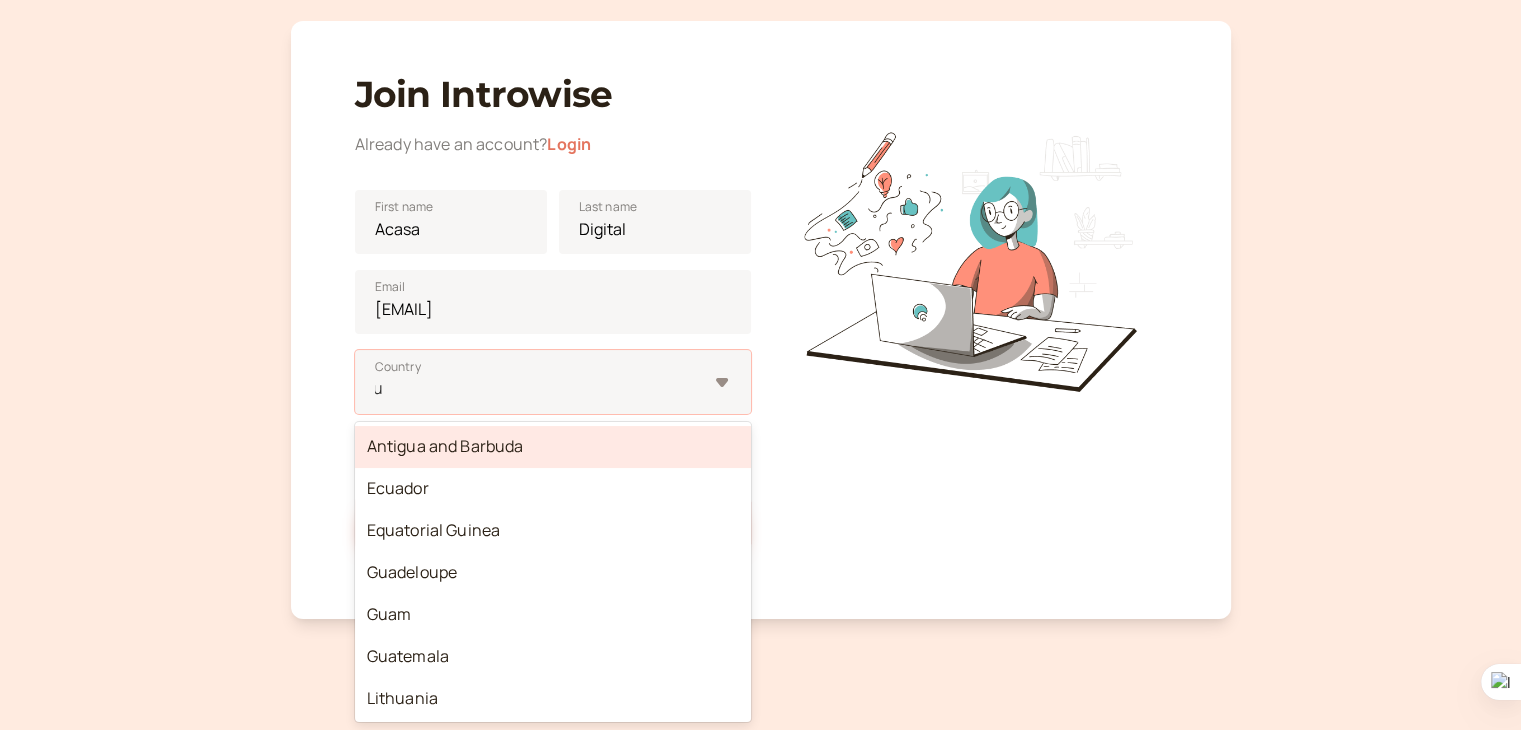 type 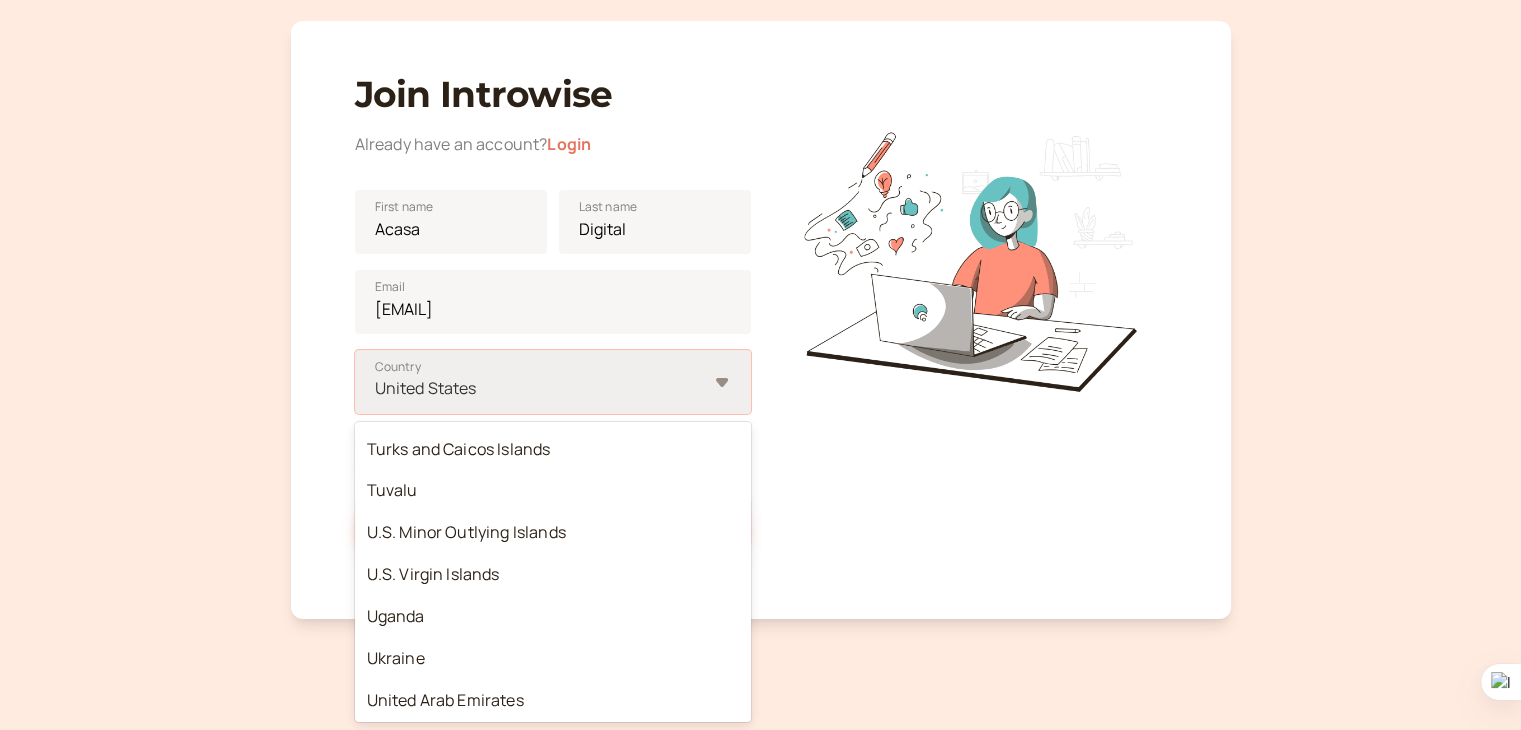 scroll, scrollTop: 9800, scrollLeft: 0, axis: vertical 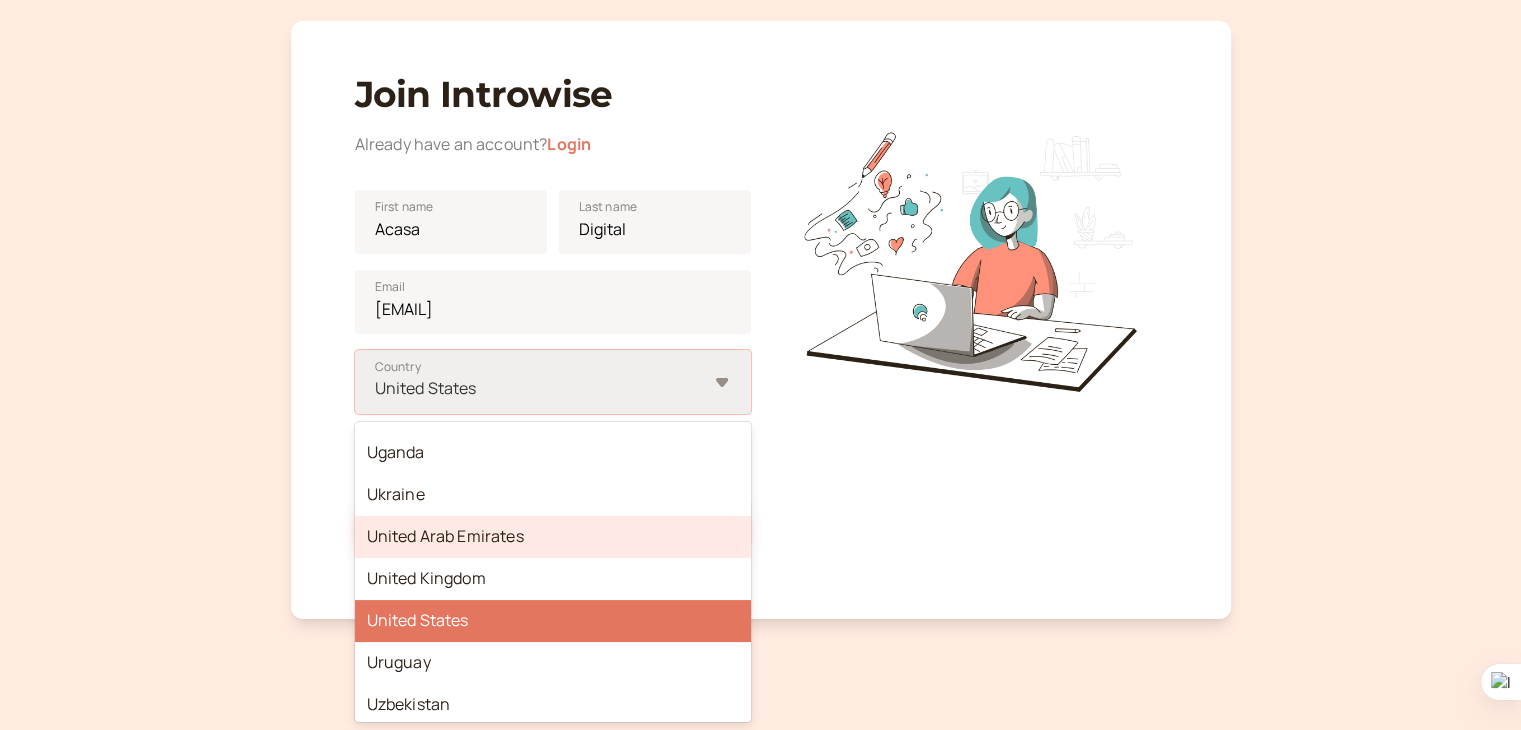 click on "United Arab Emirates" at bounding box center (553, 537) 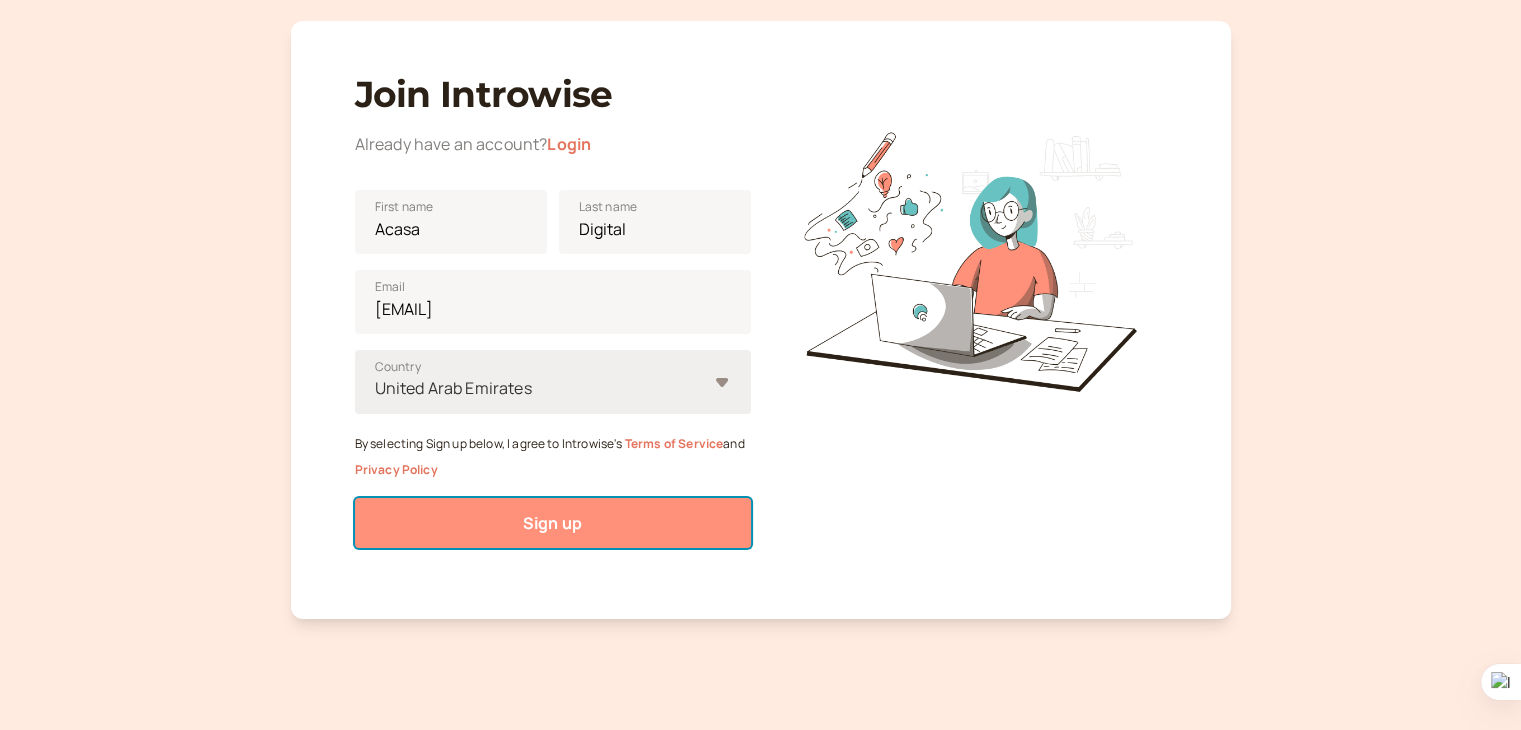 click on "Sign up" at bounding box center (552, 523) 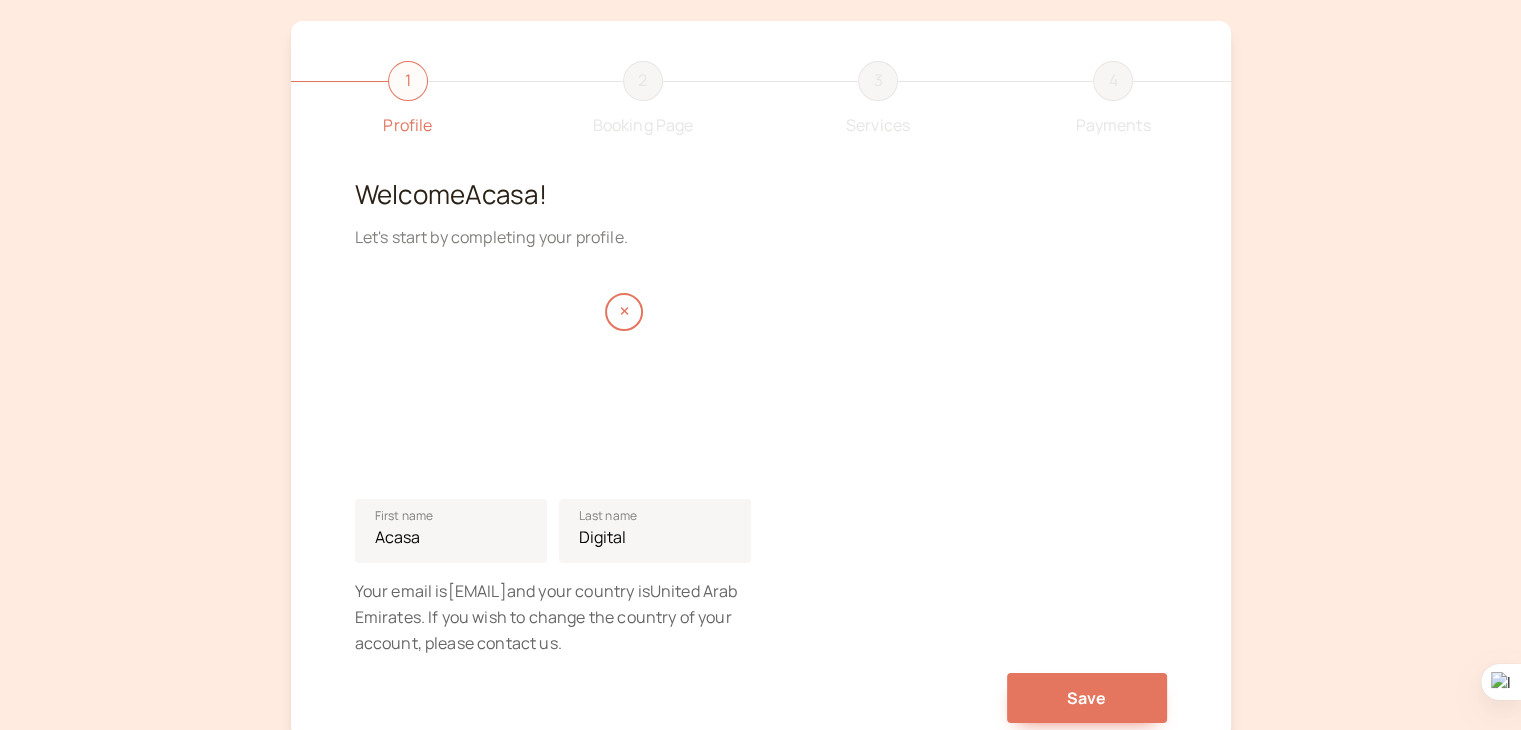 scroll, scrollTop: 0, scrollLeft: 0, axis: both 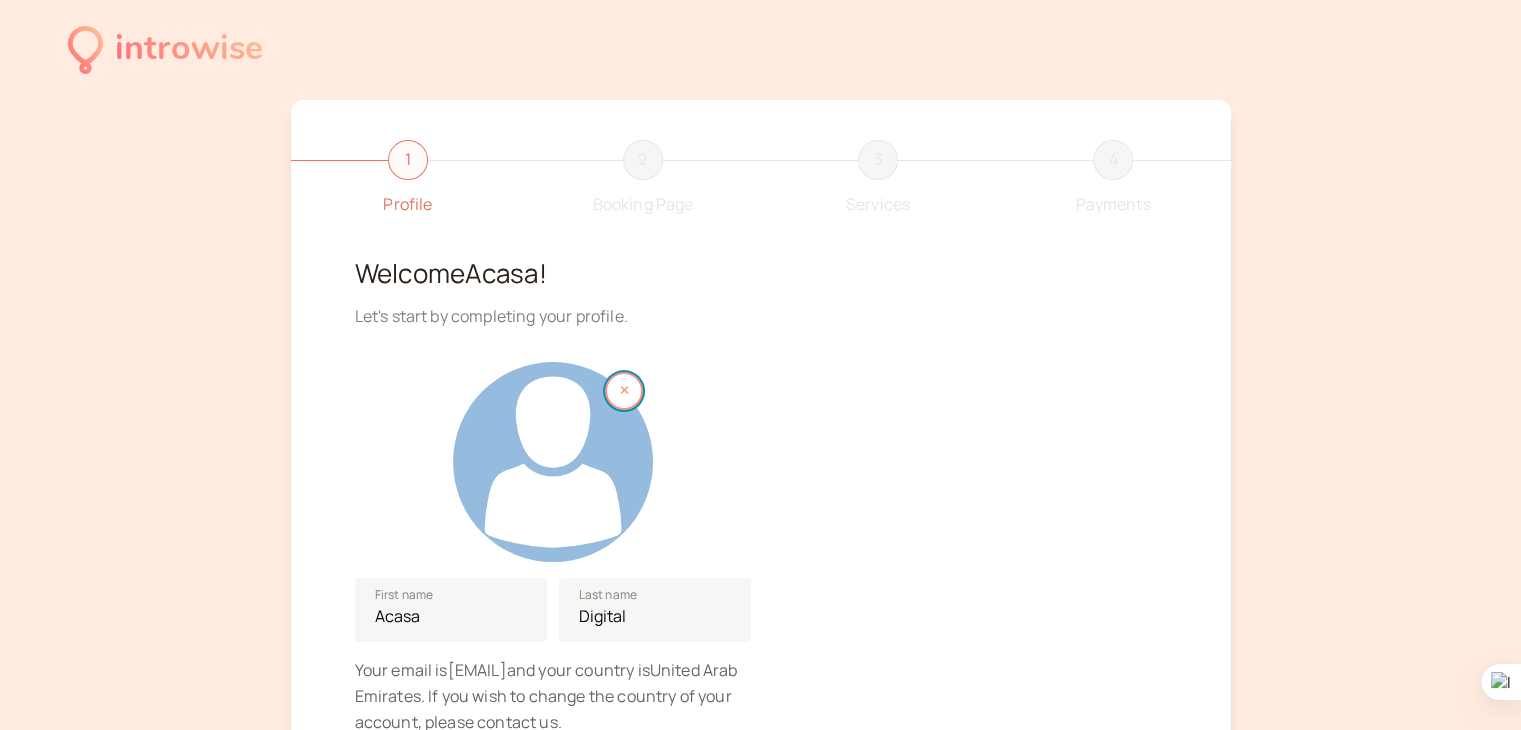 click 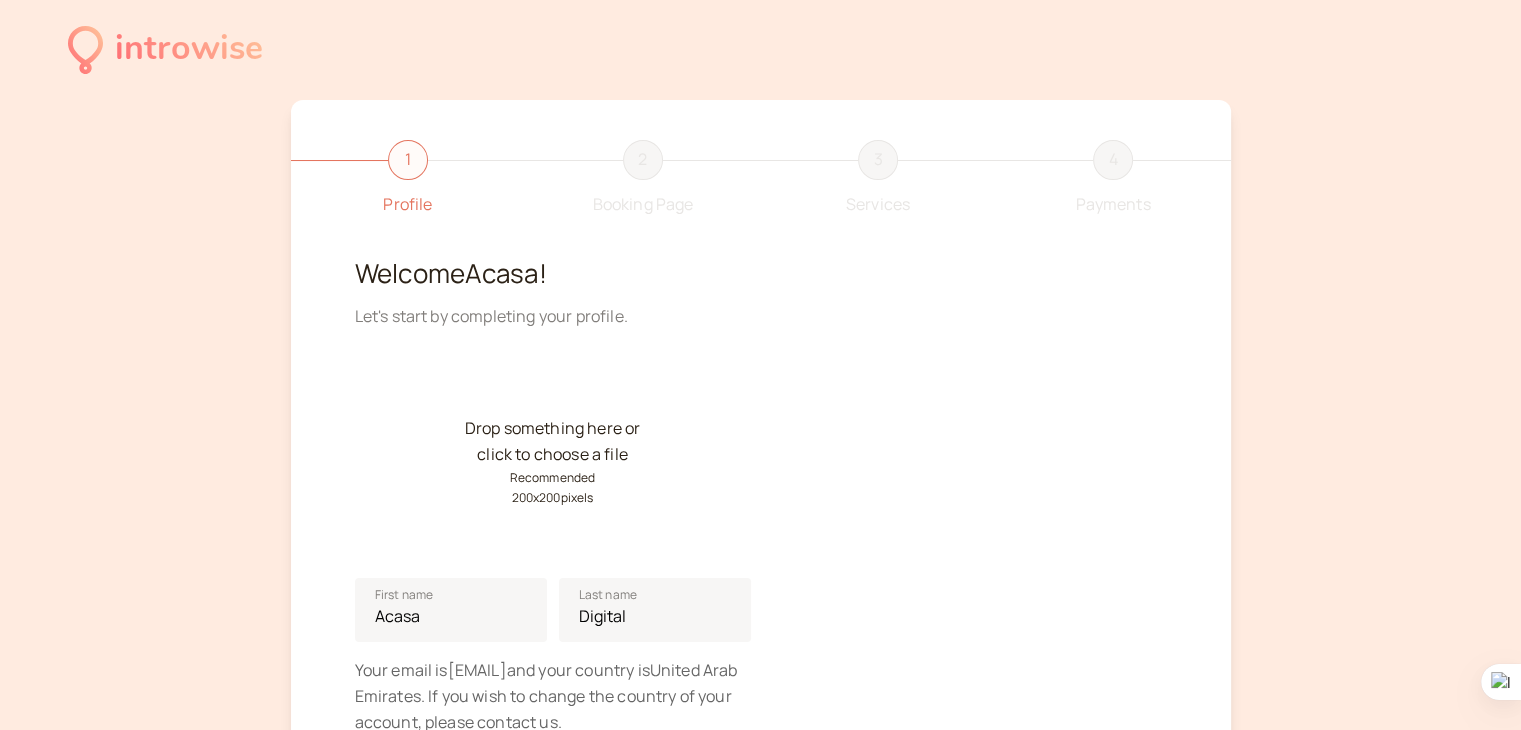 click on "Drop something here or click to choose a file Recommended 200  x  200  pixels" at bounding box center [553, 462] 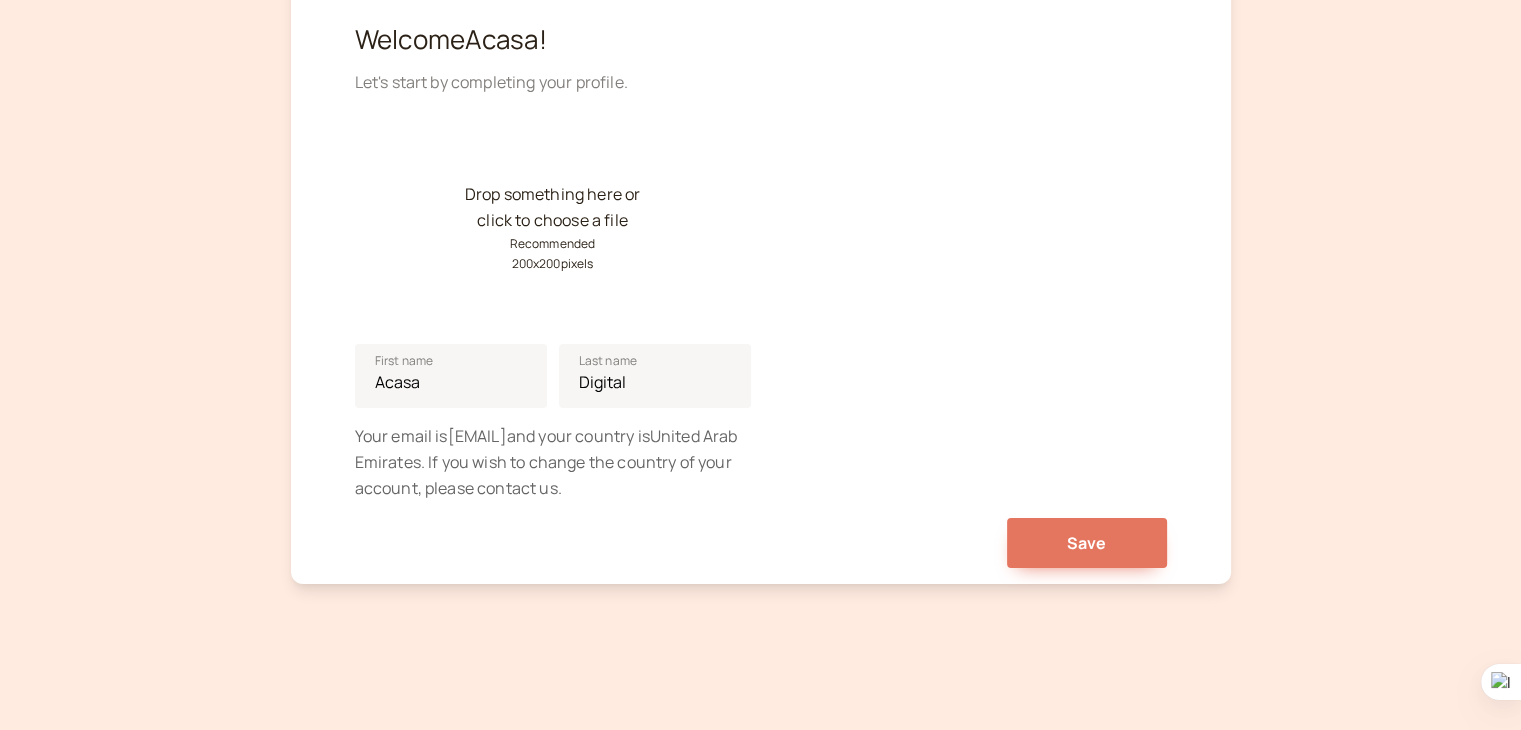 scroll, scrollTop: 259, scrollLeft: 0, axis: vertical 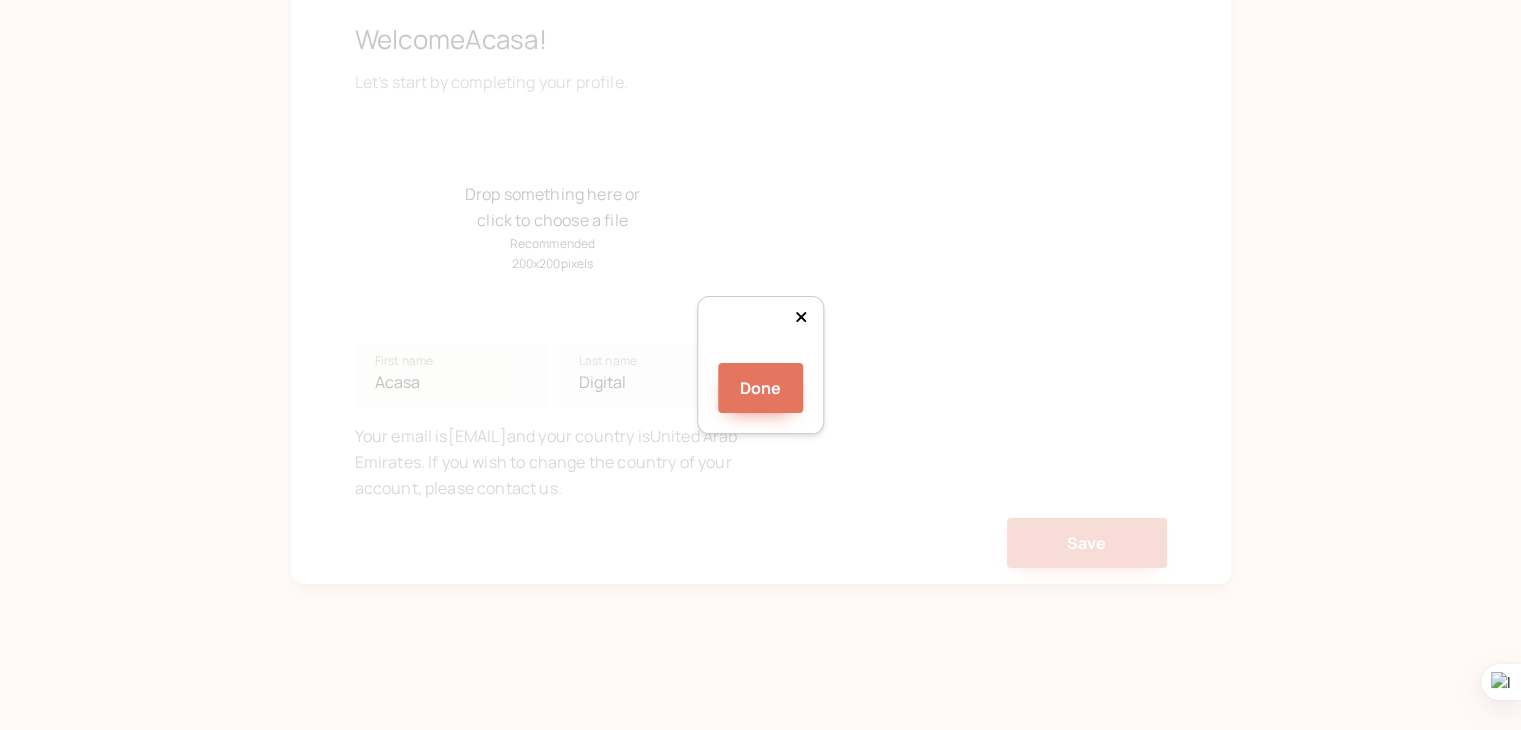 click at bounding box center (761, 350) 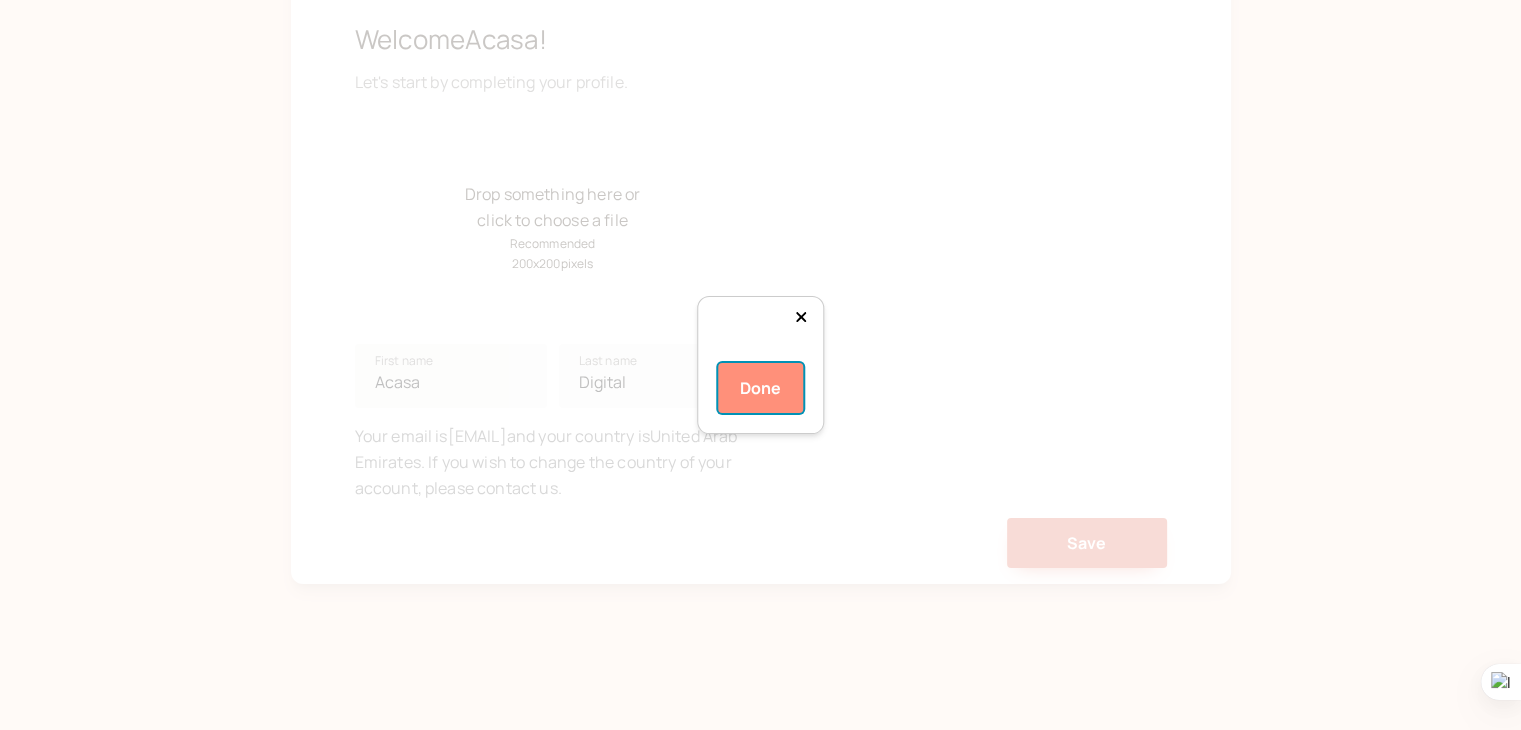 click on "Done" at bounding box center (761, 388) 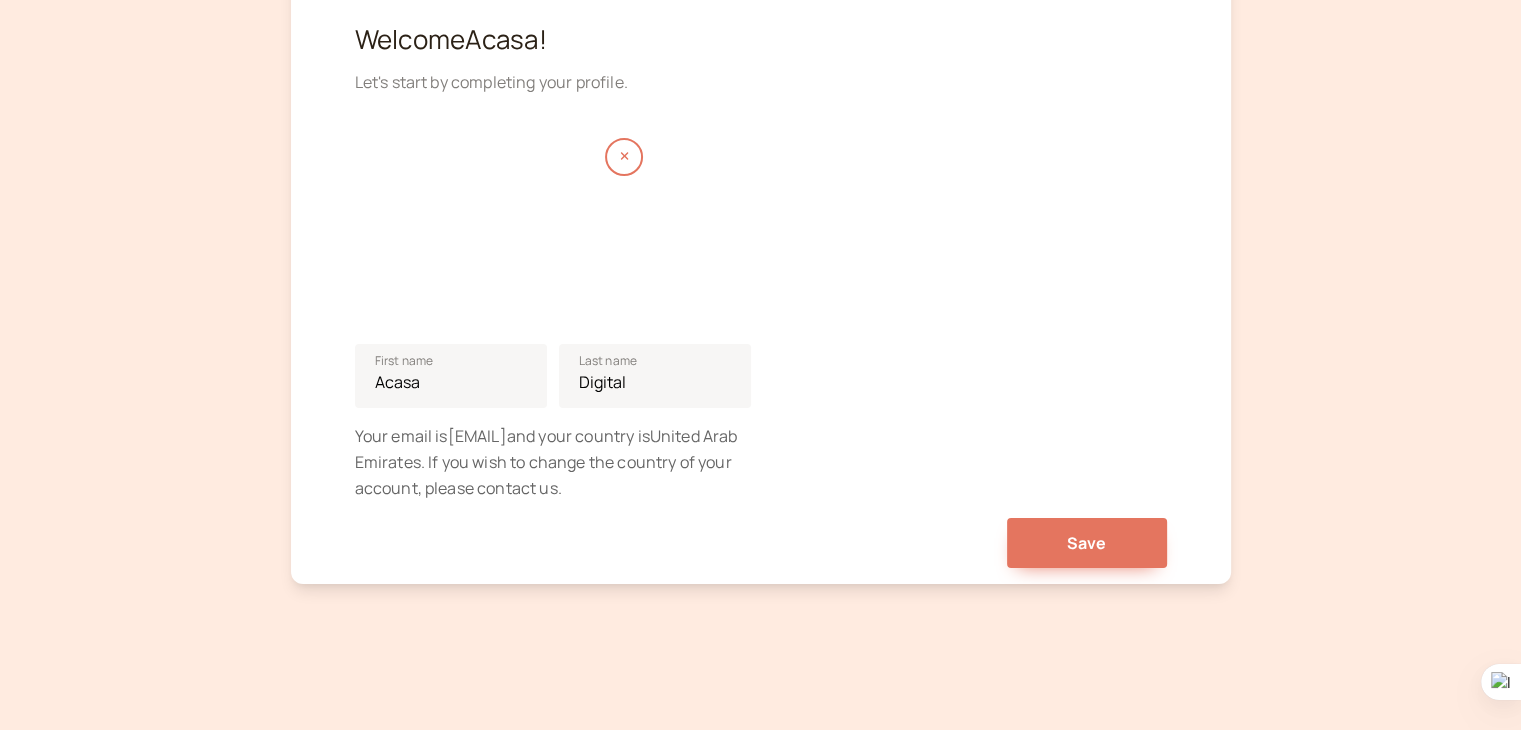 scroll, scrollTop: 259, scrollLeft: 0, axis: vertical 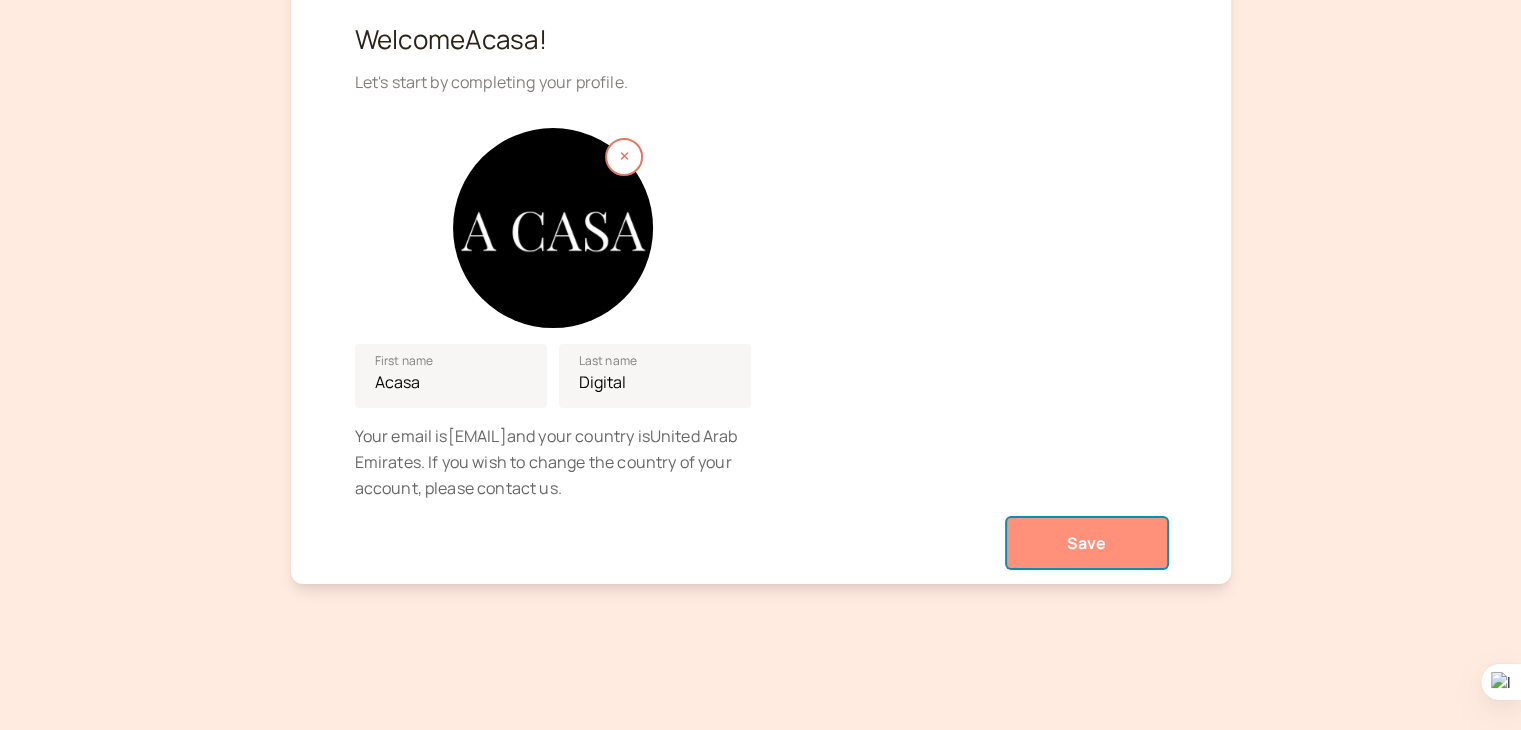 click on "Save" at bounding box center (1087, 543) 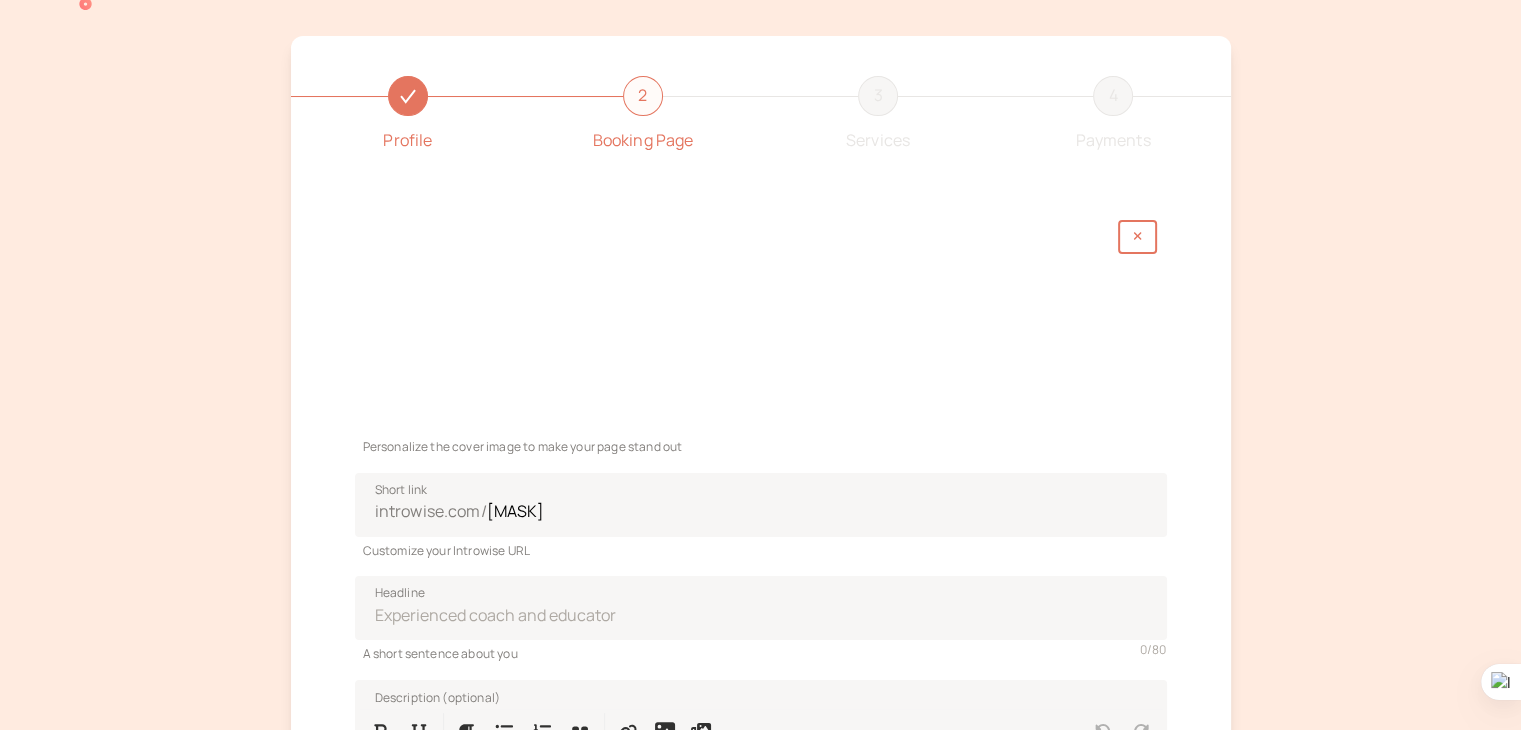 scroll, scrollTop: 200, scrollLeft: 0, axis: vertical 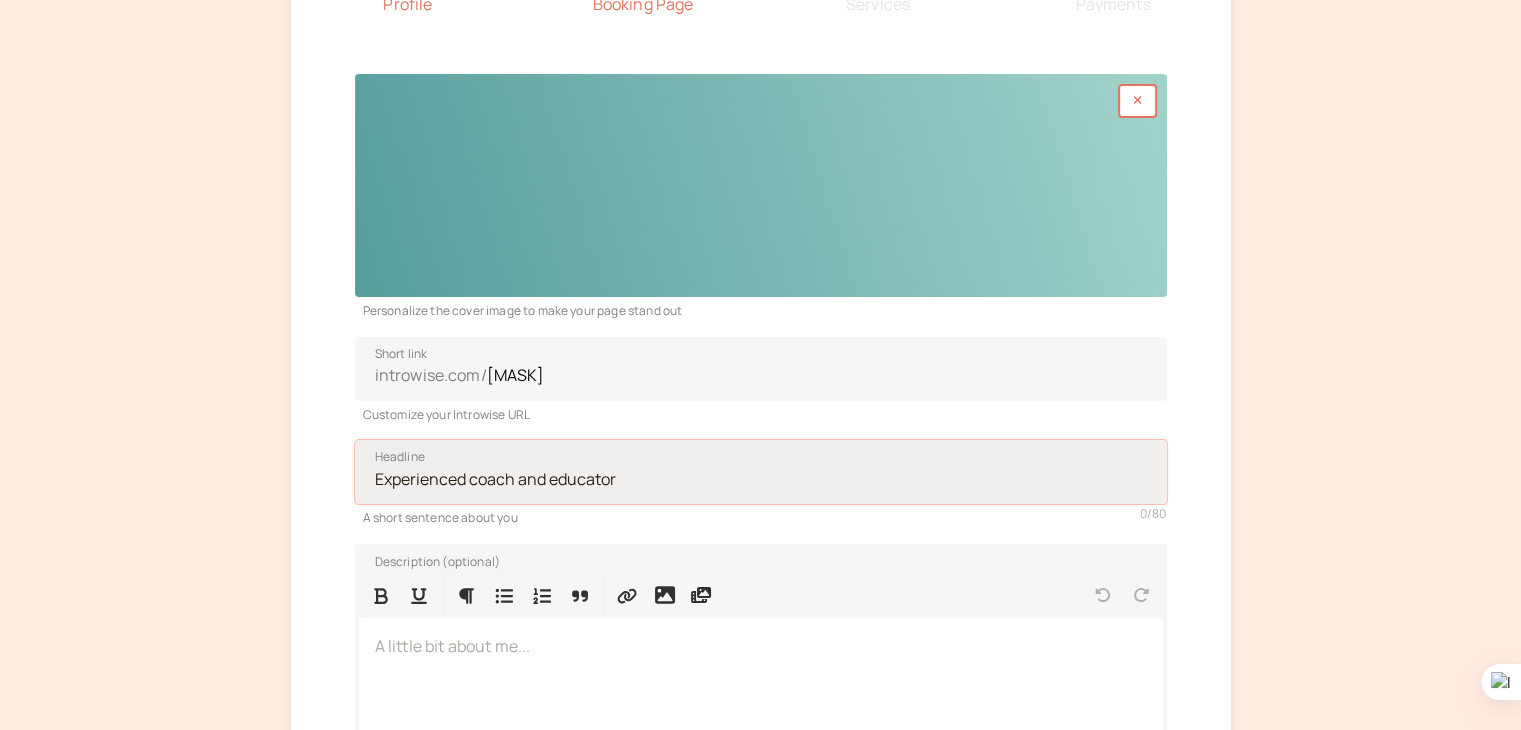 click on "Headline" at bounding box center (761, 472) 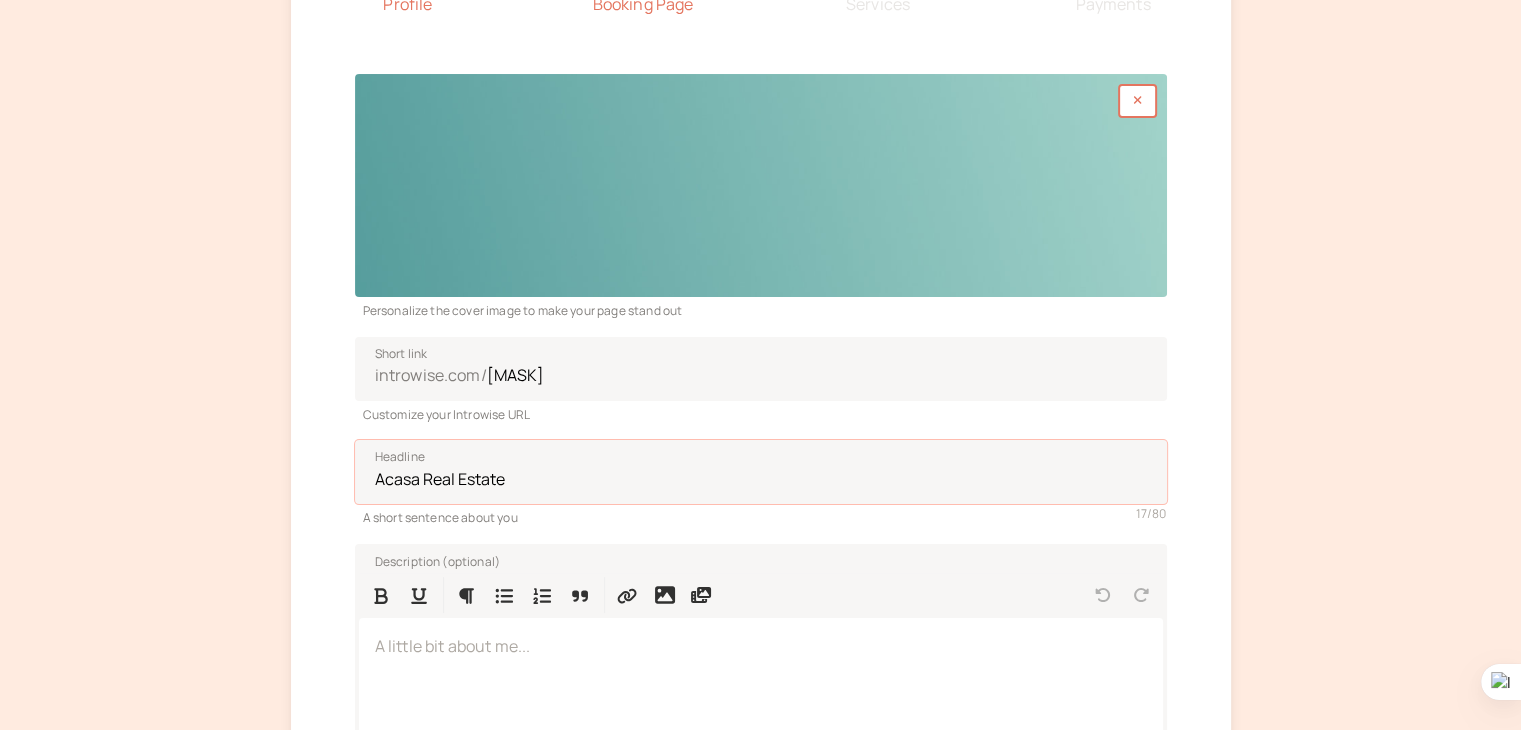 type on "Acasa Real Estate" 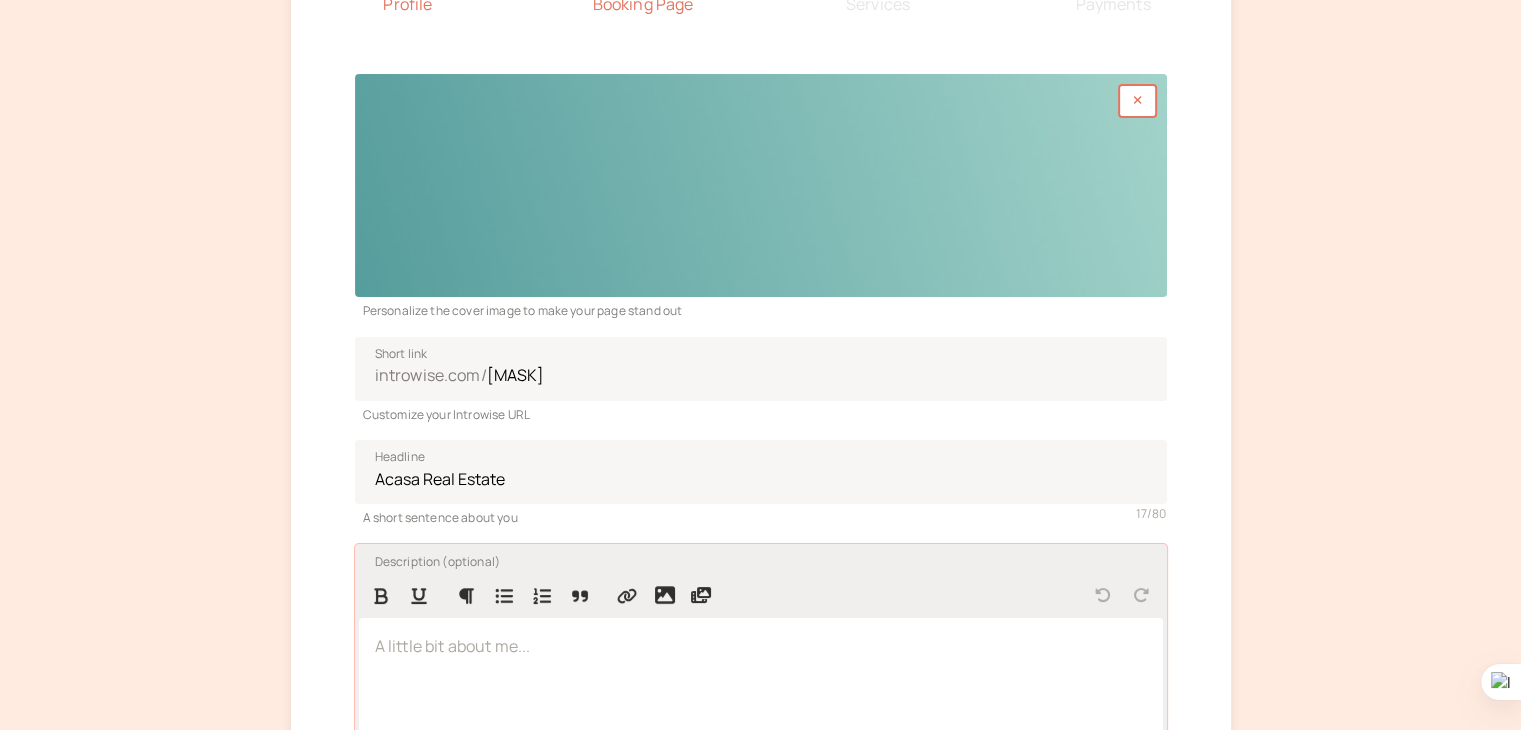click at bounding box center [761, 647] 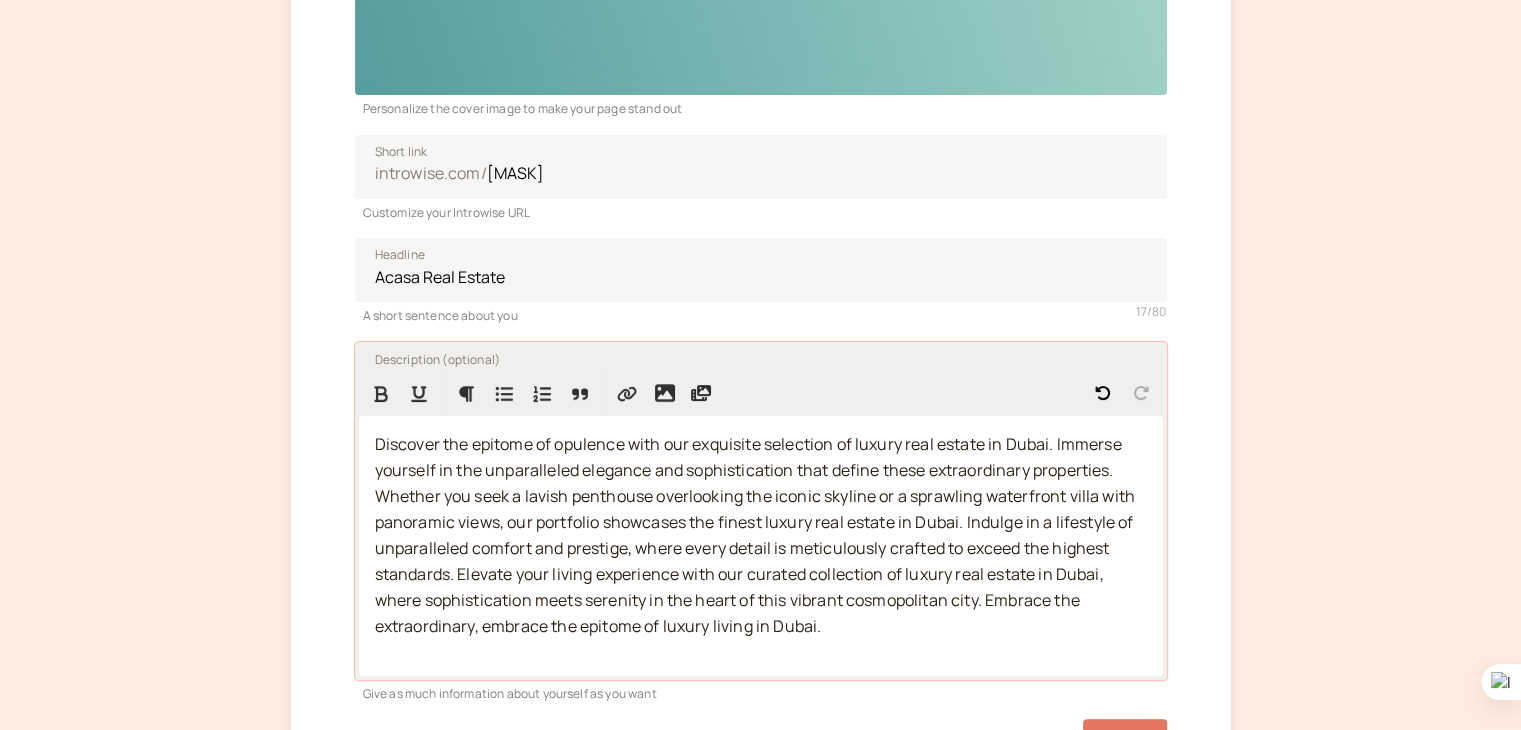 scroll, scrollTop: 509, scrollLeft: 0, axis: vertical 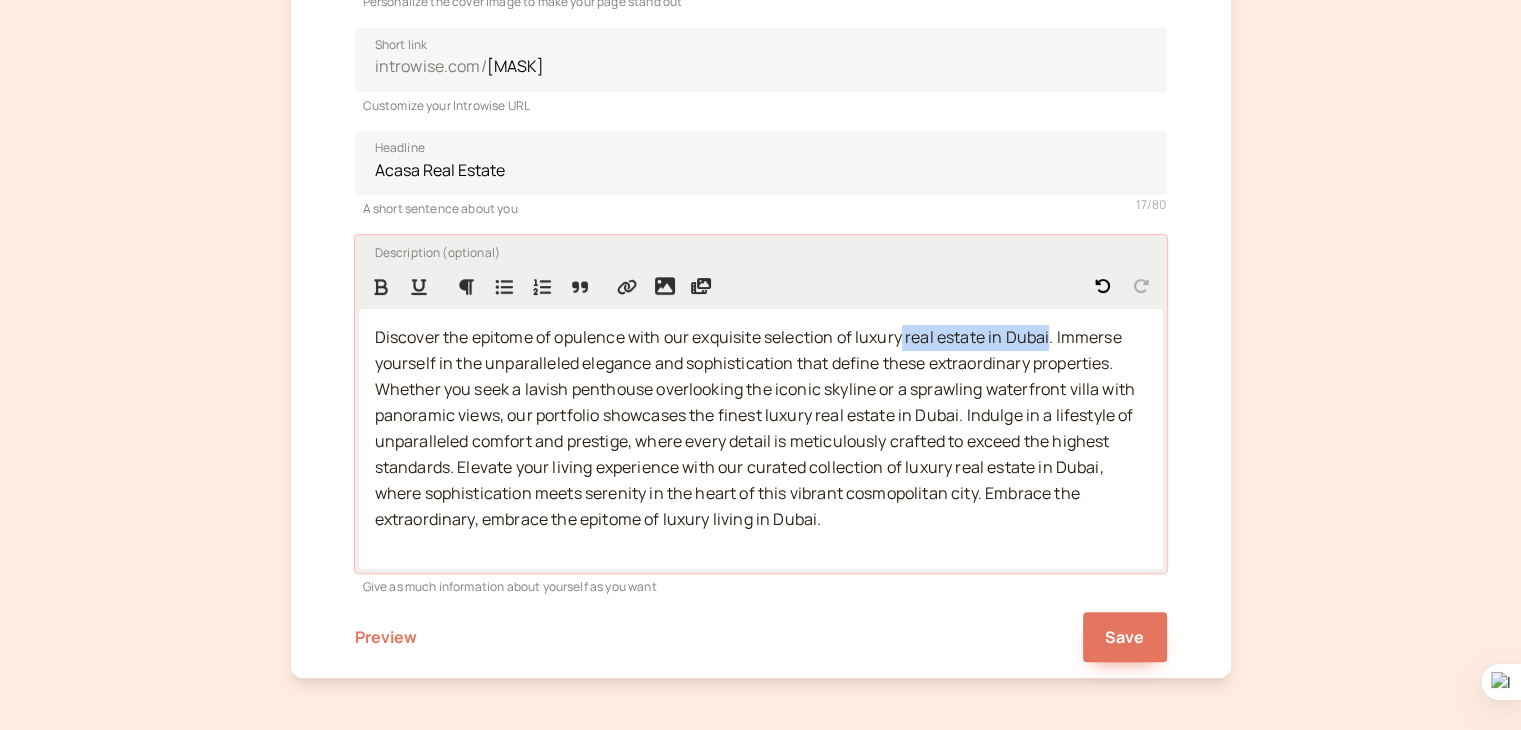 drag, startPoint x: 904, startPoint y: 337, endPoint x: 1051, endPoint y: 342, distance: 147.085 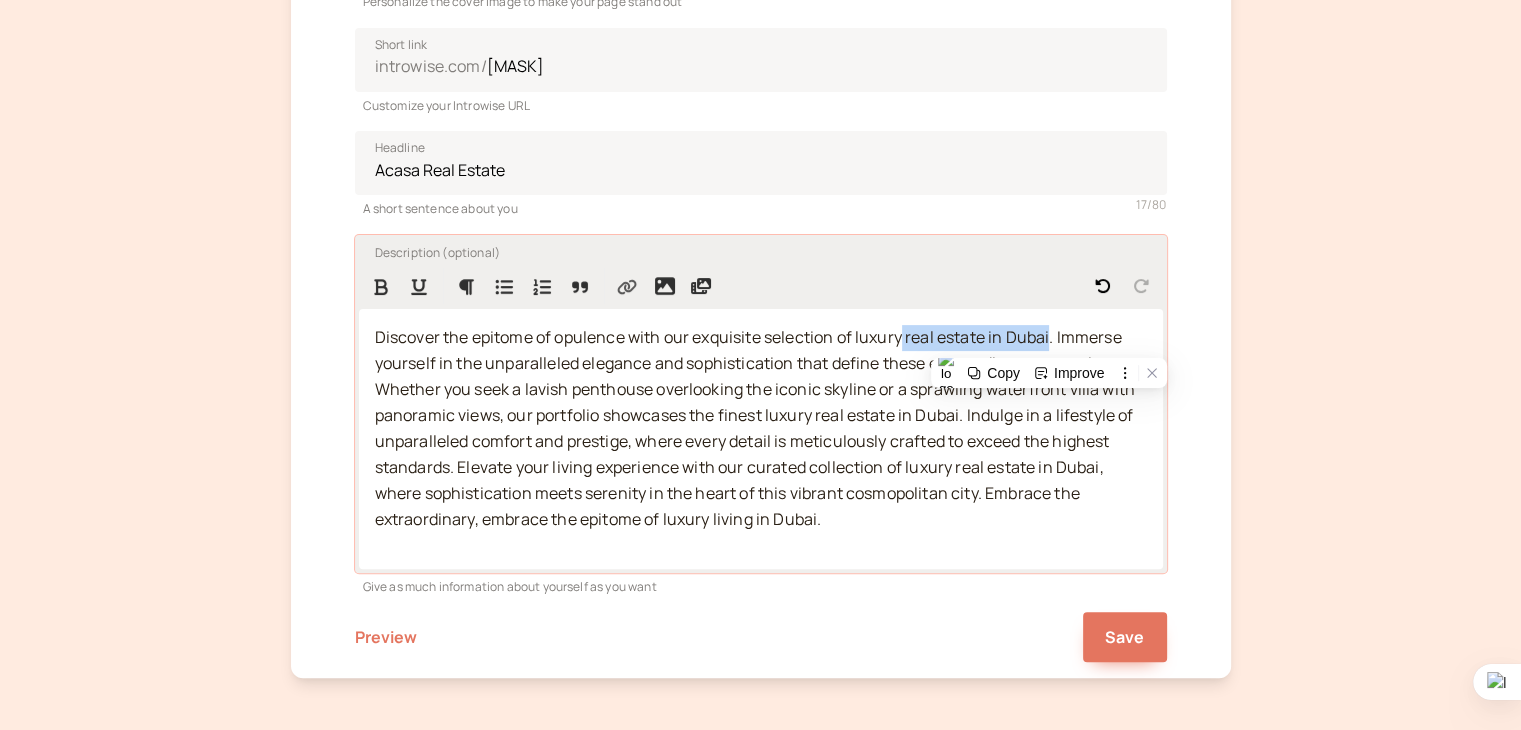 click 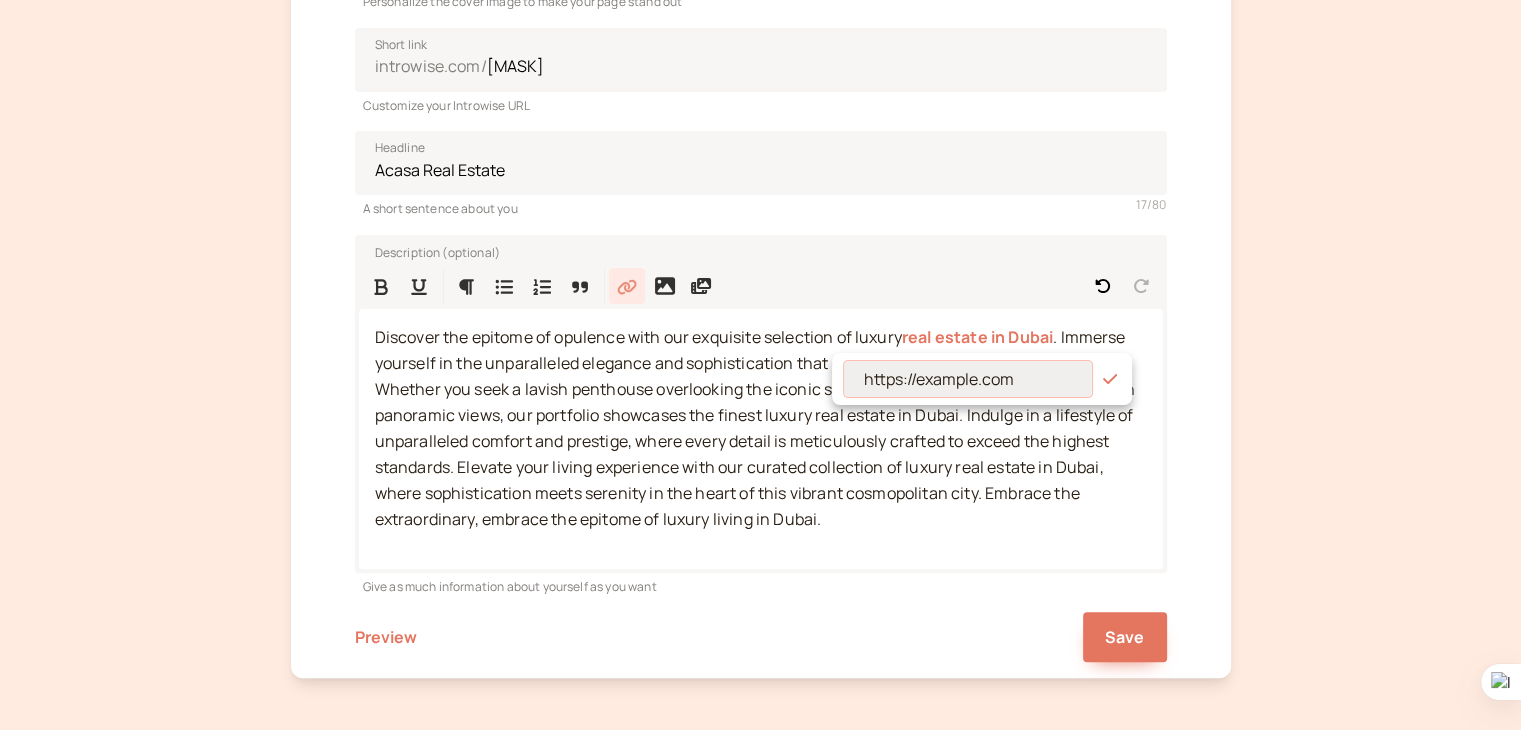click at bounding box center (968, 379) 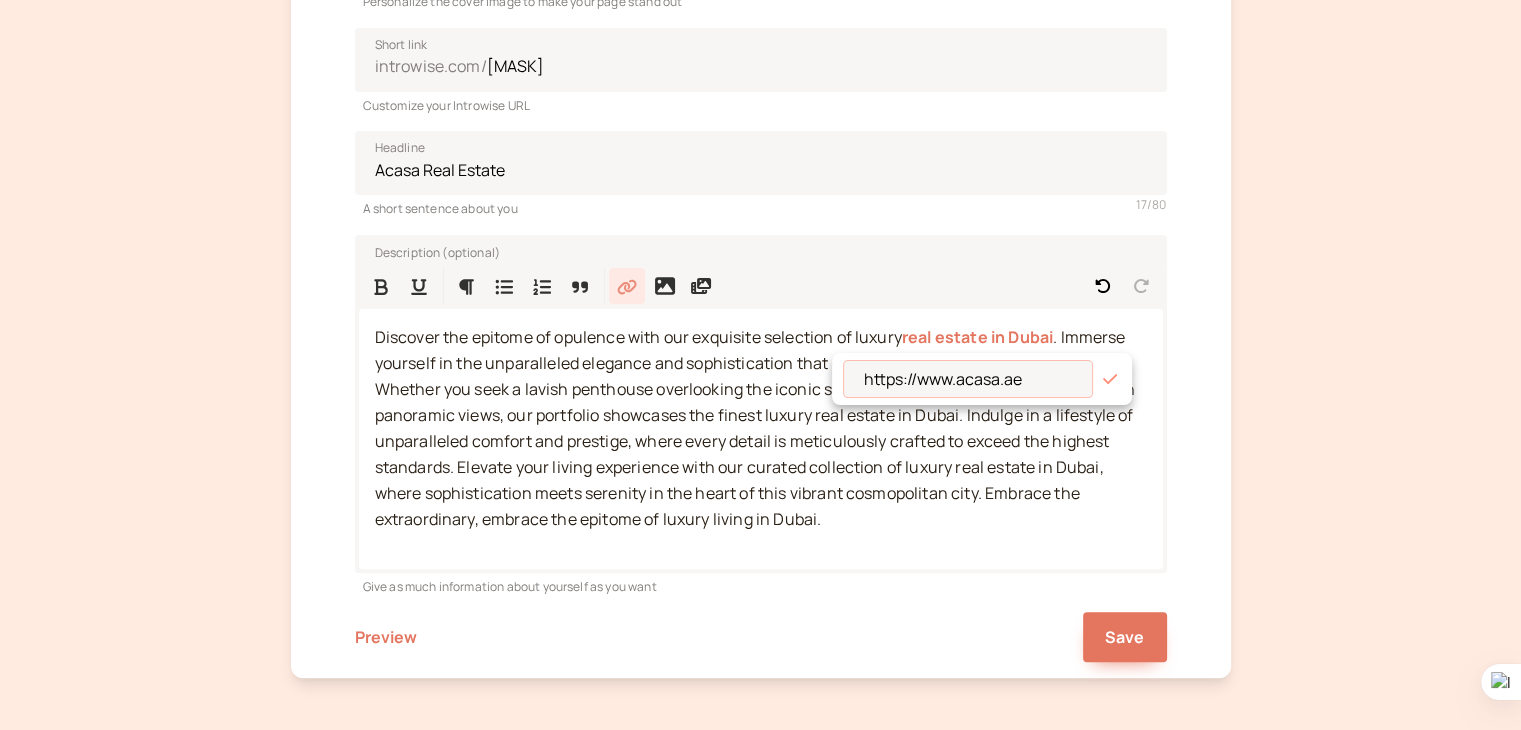 type on "https://www.acasa.ae" 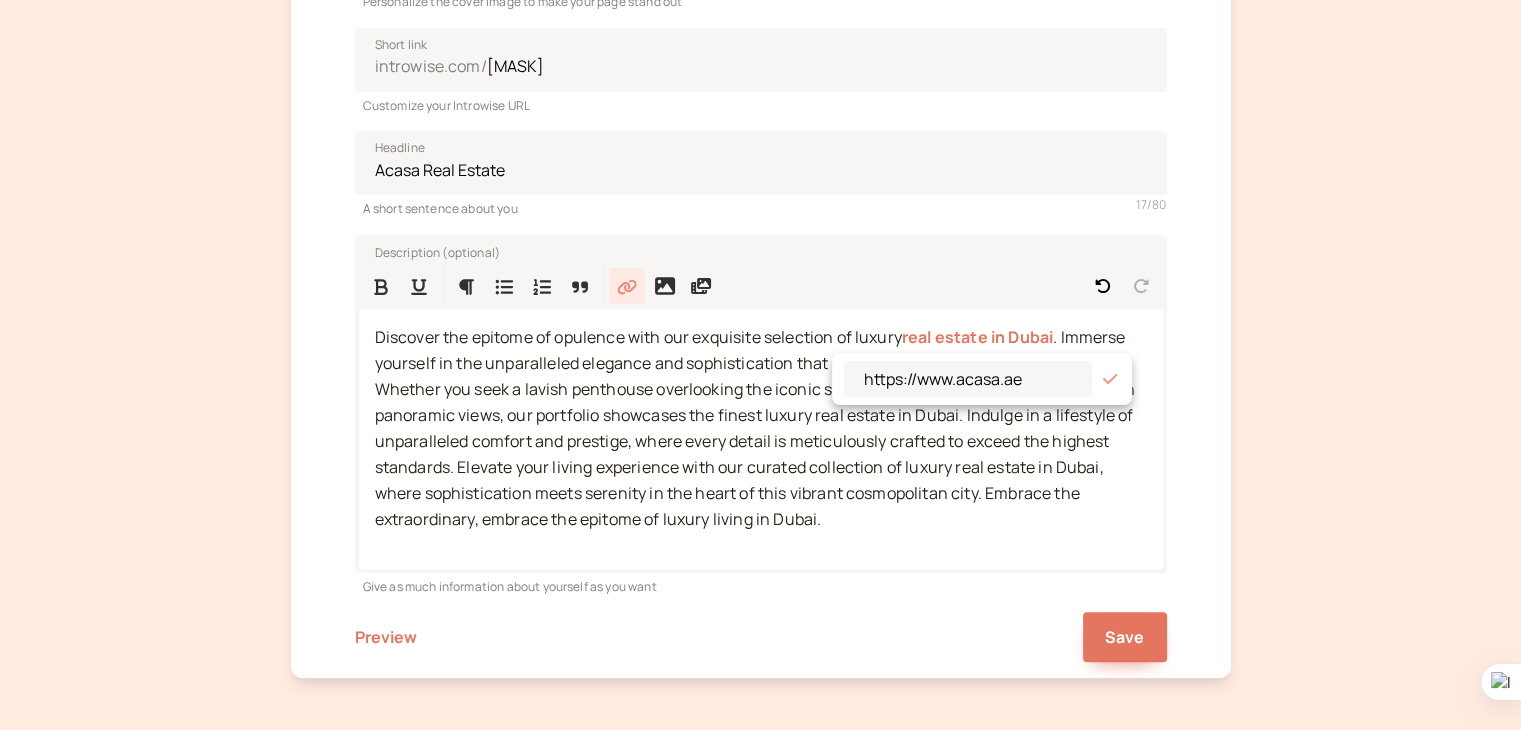 click 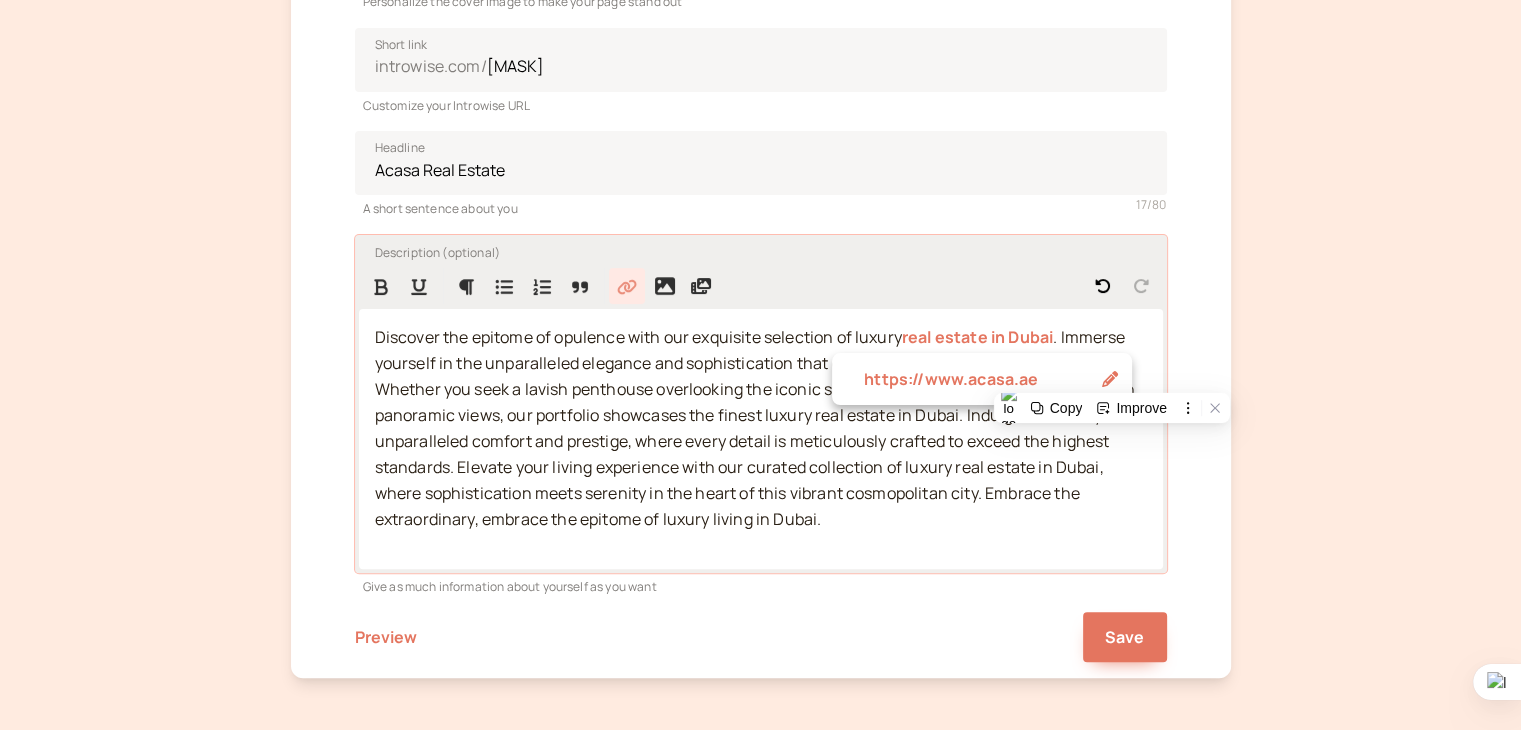 click on ". Immerse yourself in the unparalleled elegance and sophistication that define these extraordinary properties. Whether you seek a lavish penthouse overlooking the iconic skyline or a sprawling waterfront villa with panoramic views, our portfolio showcases the finest luxury real estate in Dubai. Indulge in a lifestyle of unparalleled comfort and prestige, where every detail is meticulously crafted to exceed the highest standards. Elevate your living experience with our curated collection of luxury real estate in Dubai, where sophistication meets serenity in the heart of this vibrant cosmopolitan city. Embrace the extraordinary, embrace the epitome of luxury living in Dubai." at bounding box center (757, 427) 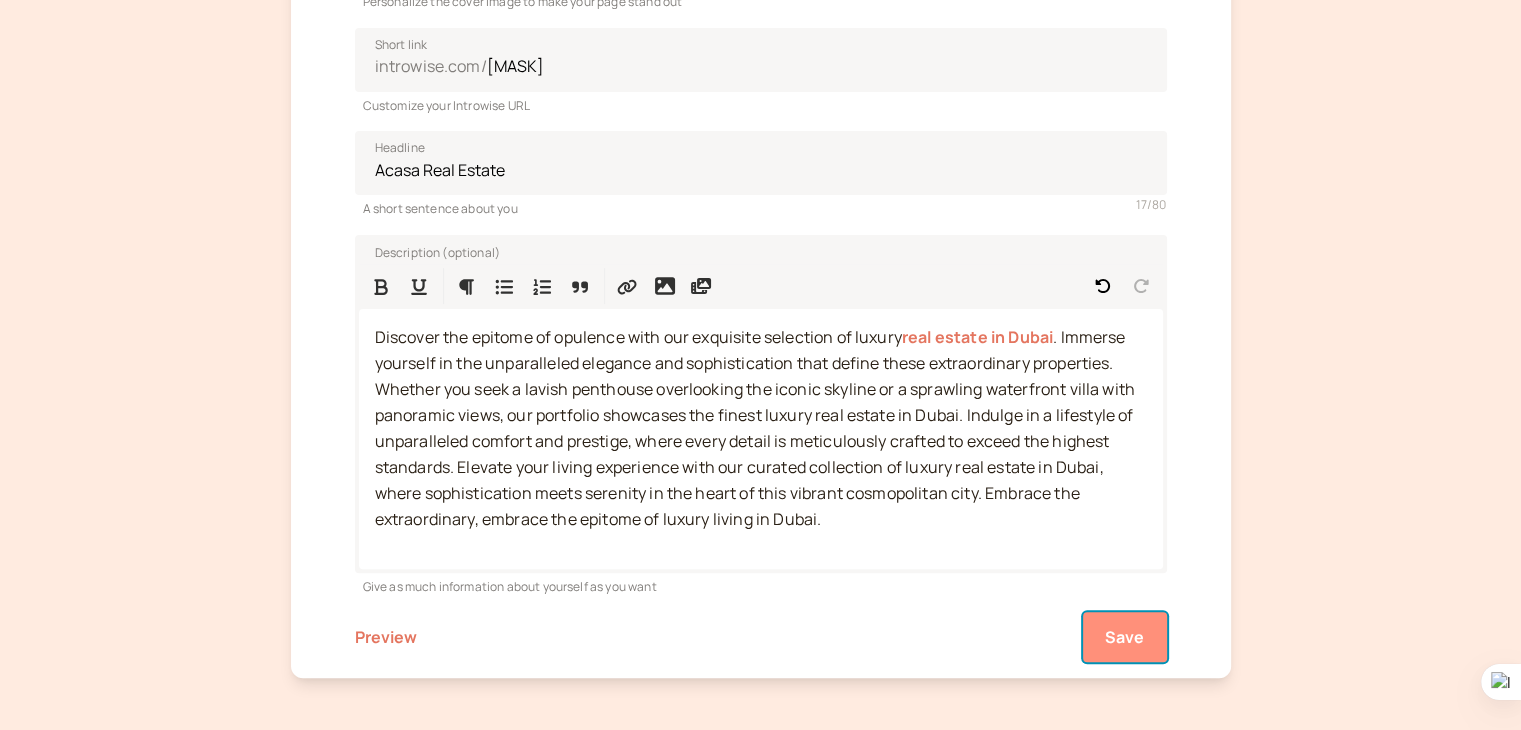 click on "Save" at bounding box center [1125, 637] 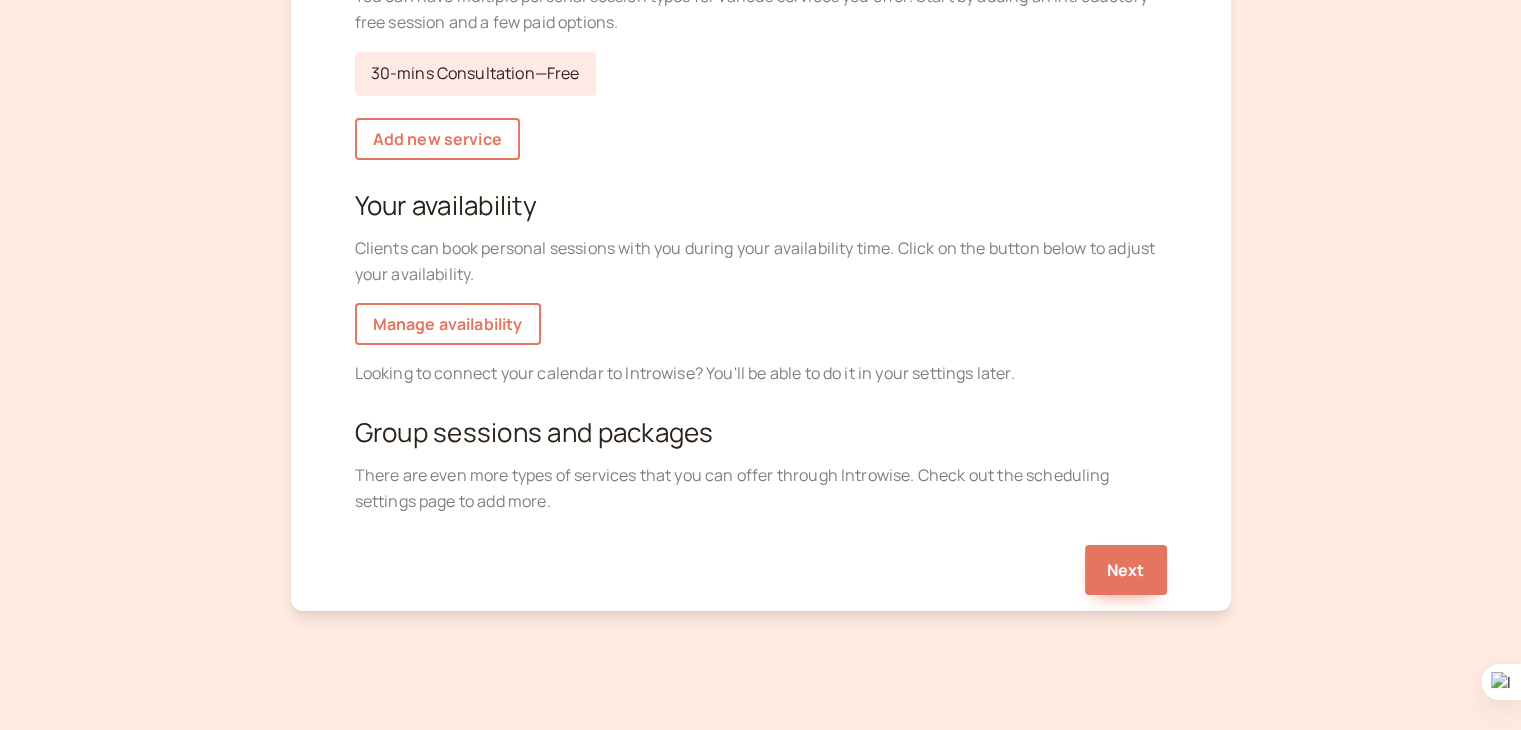 scroll, scrollTop: 345, scrollLeft: 0, axis: vertical 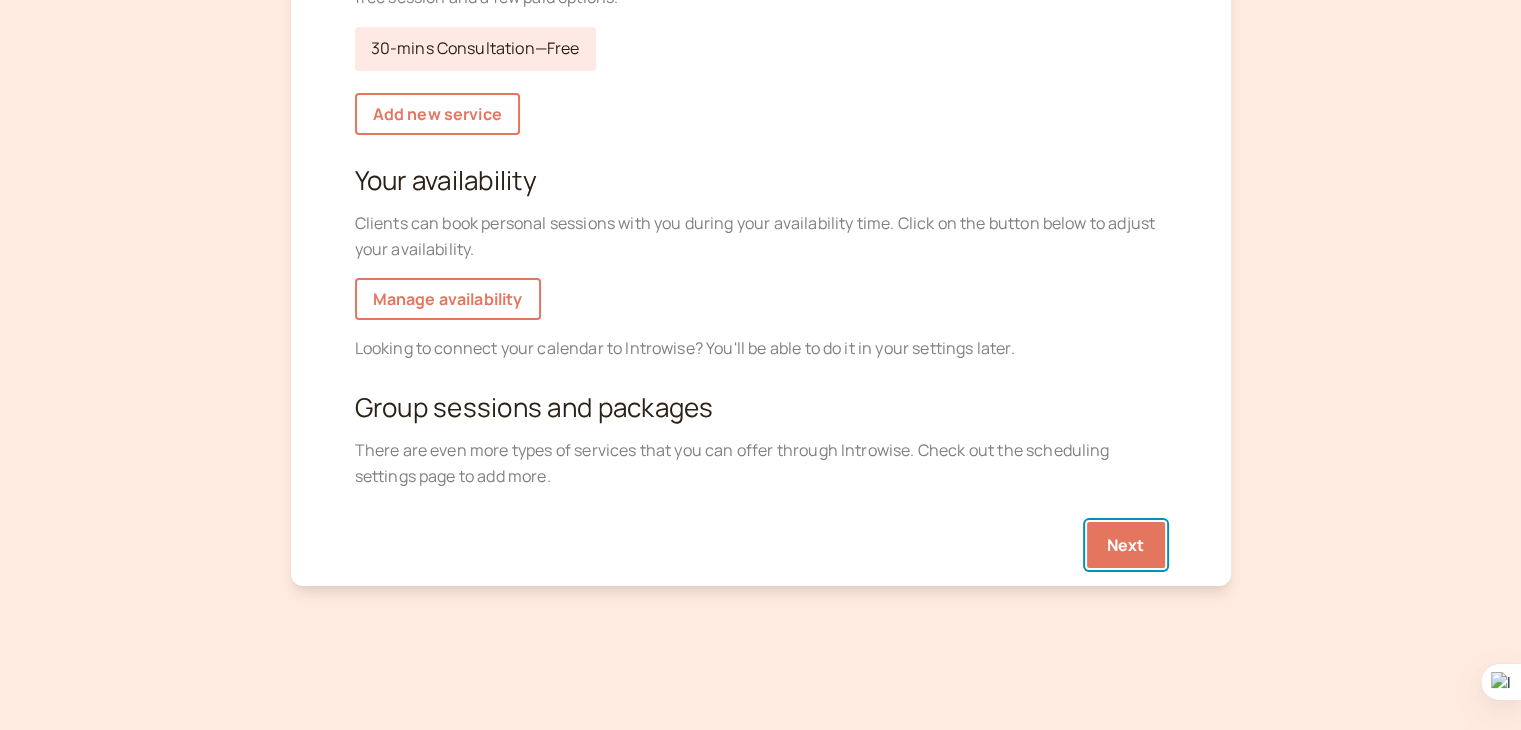 click on "Next" at bounding box center [1126, 545] 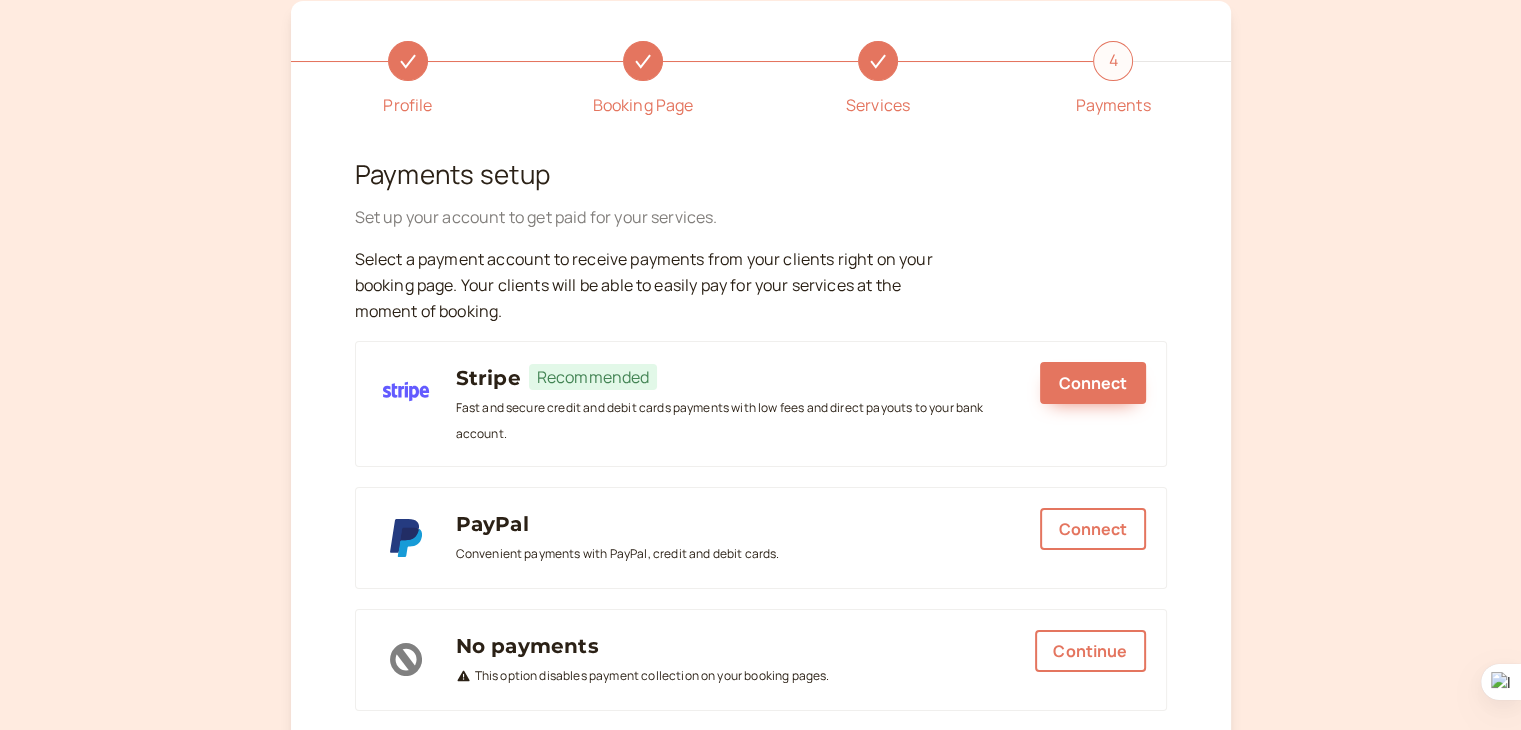scroll, scrollTop: 199, scrollLeft: 0, axis: vertical 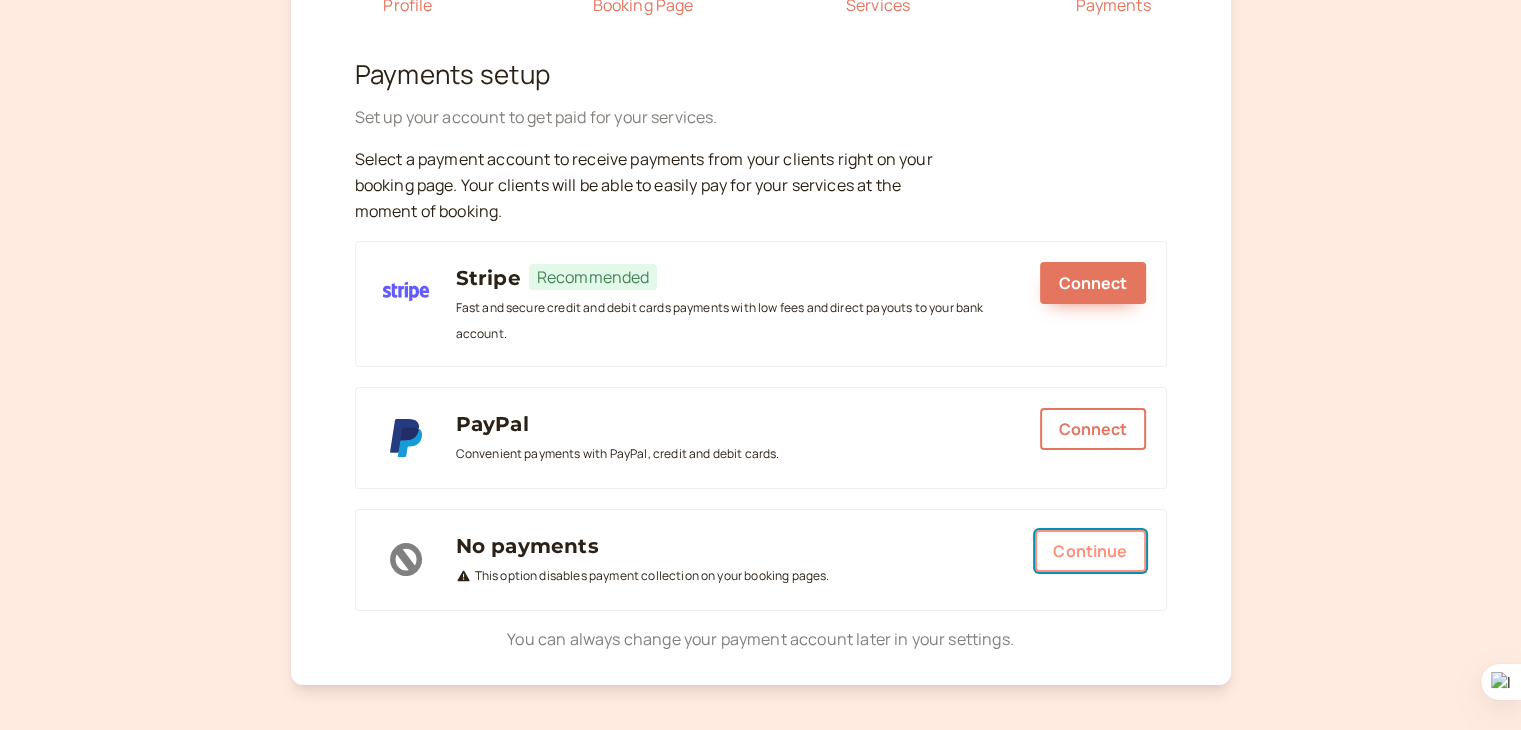 click on "Continue" at bounding box center (1090, 551) 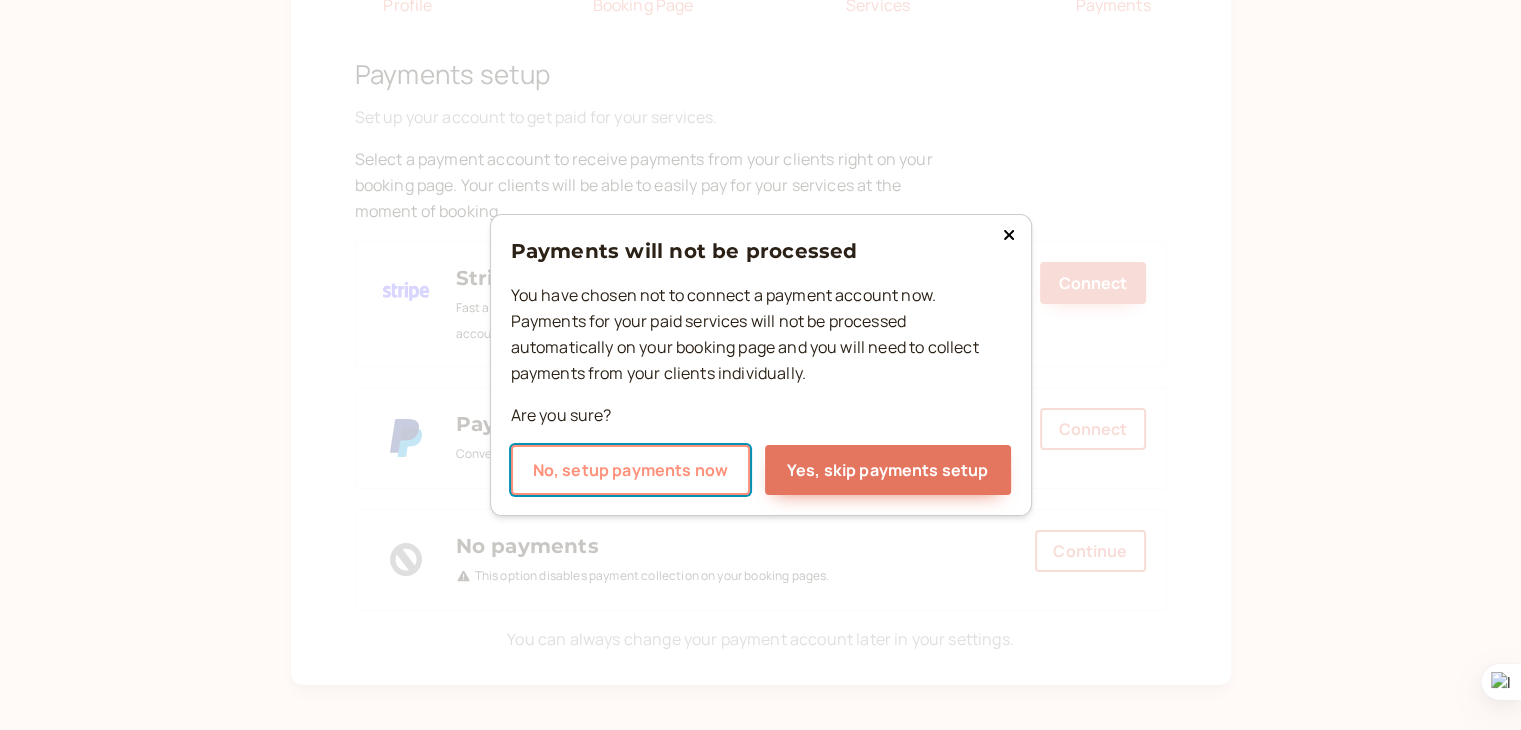 click on "No, setup payments now" at bounding box center [631, 470] 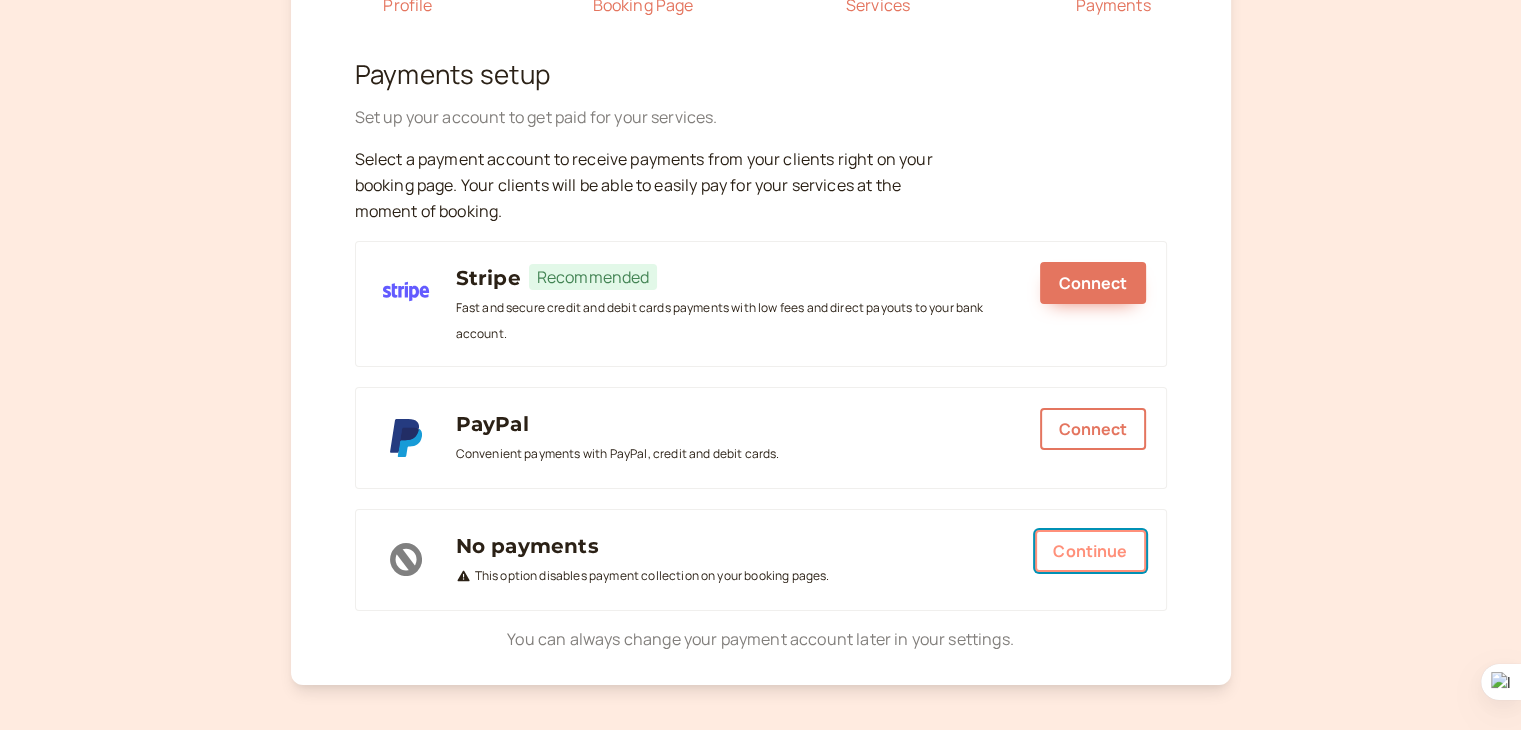 click on "Continue" at bounding box center (1090, 551) 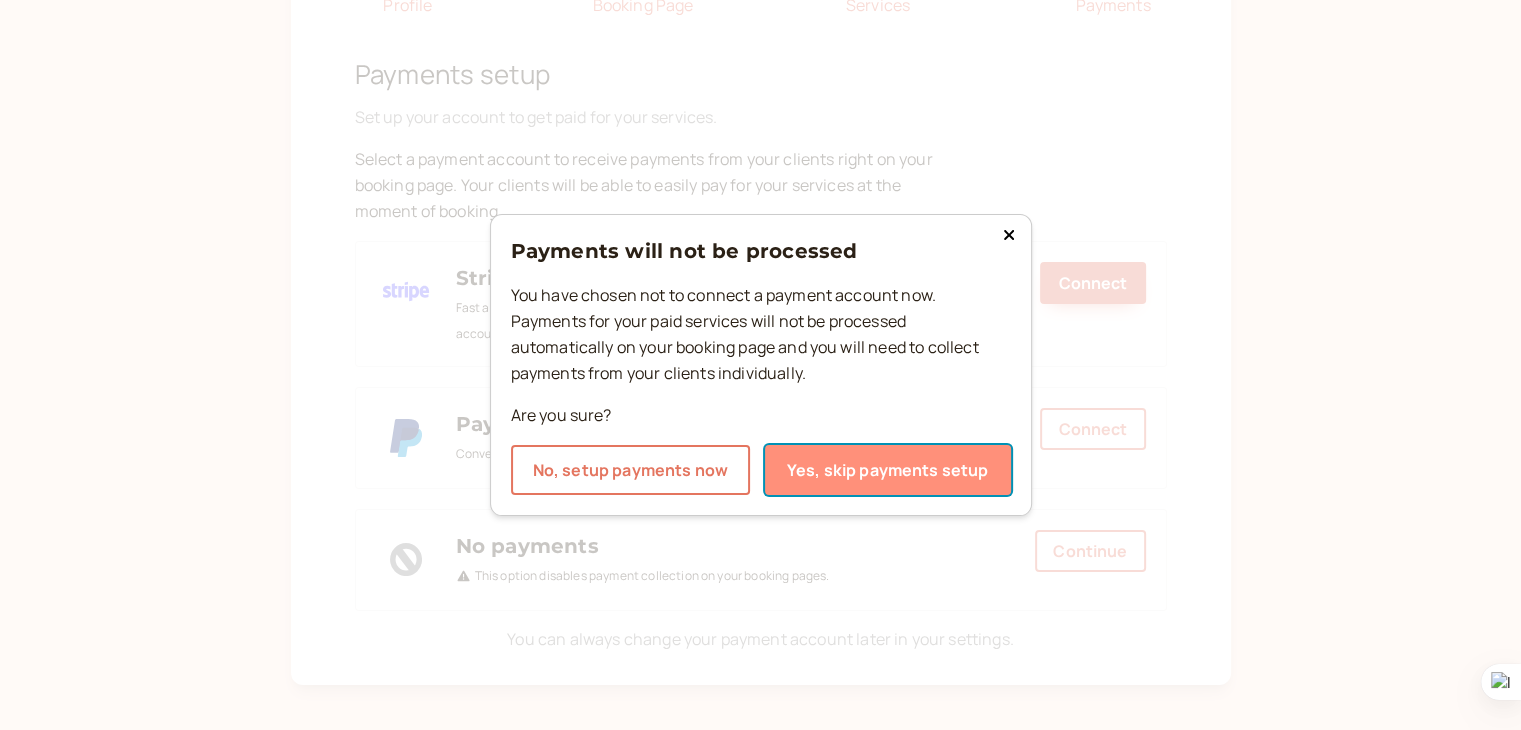 click on "Yes, skip payments setup" at bounding box center (888, 470) 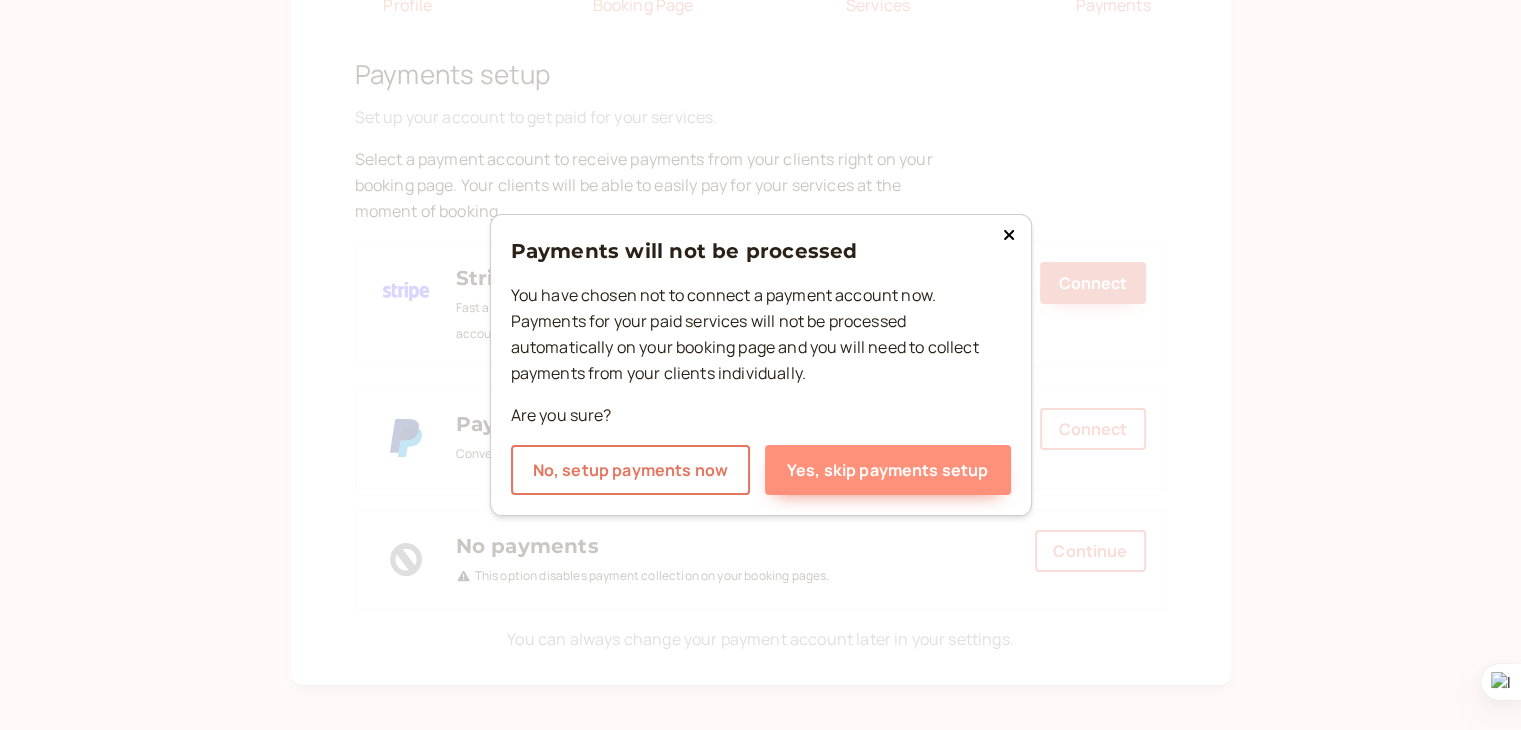 scroll, scrollTop: 0, scrollLeft: 0, axis: both 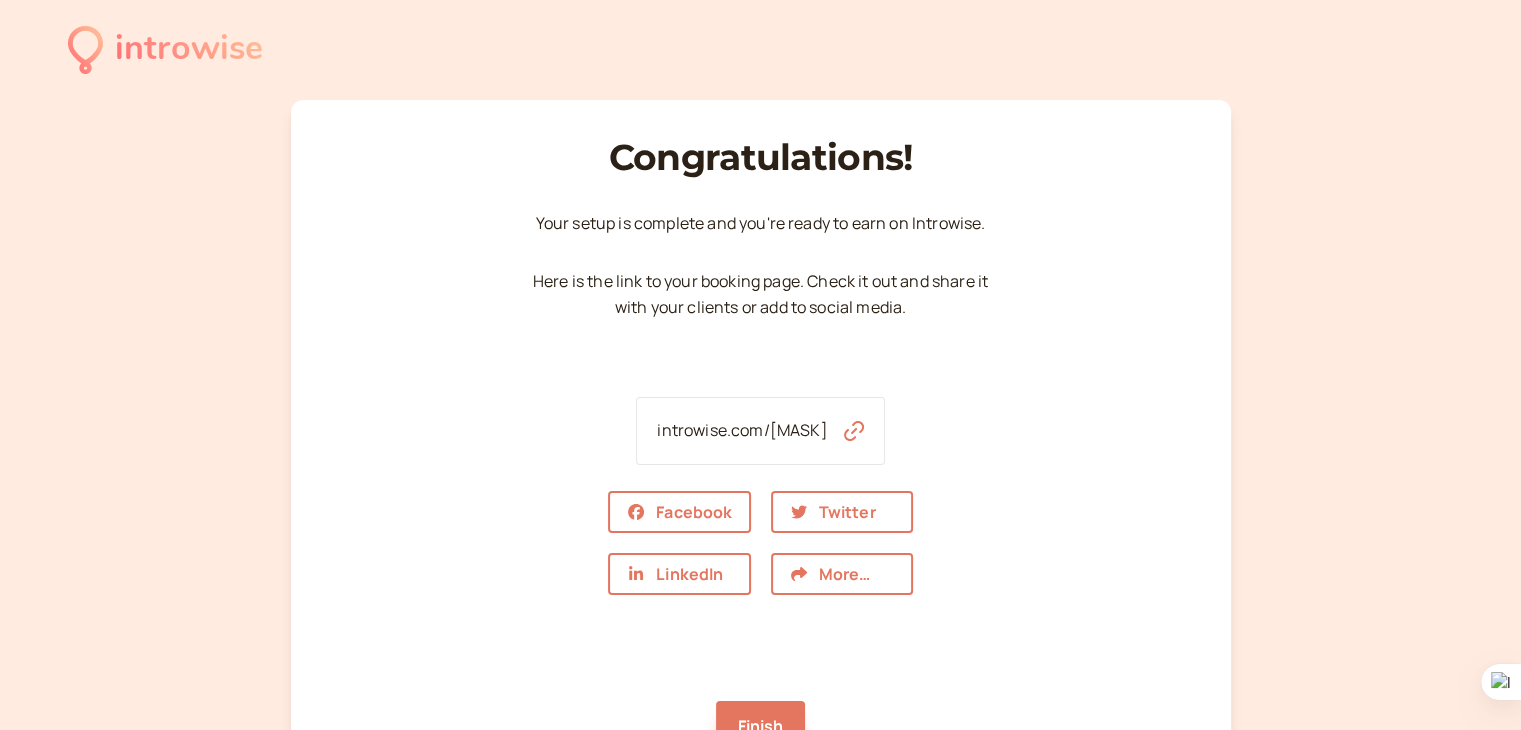 click 